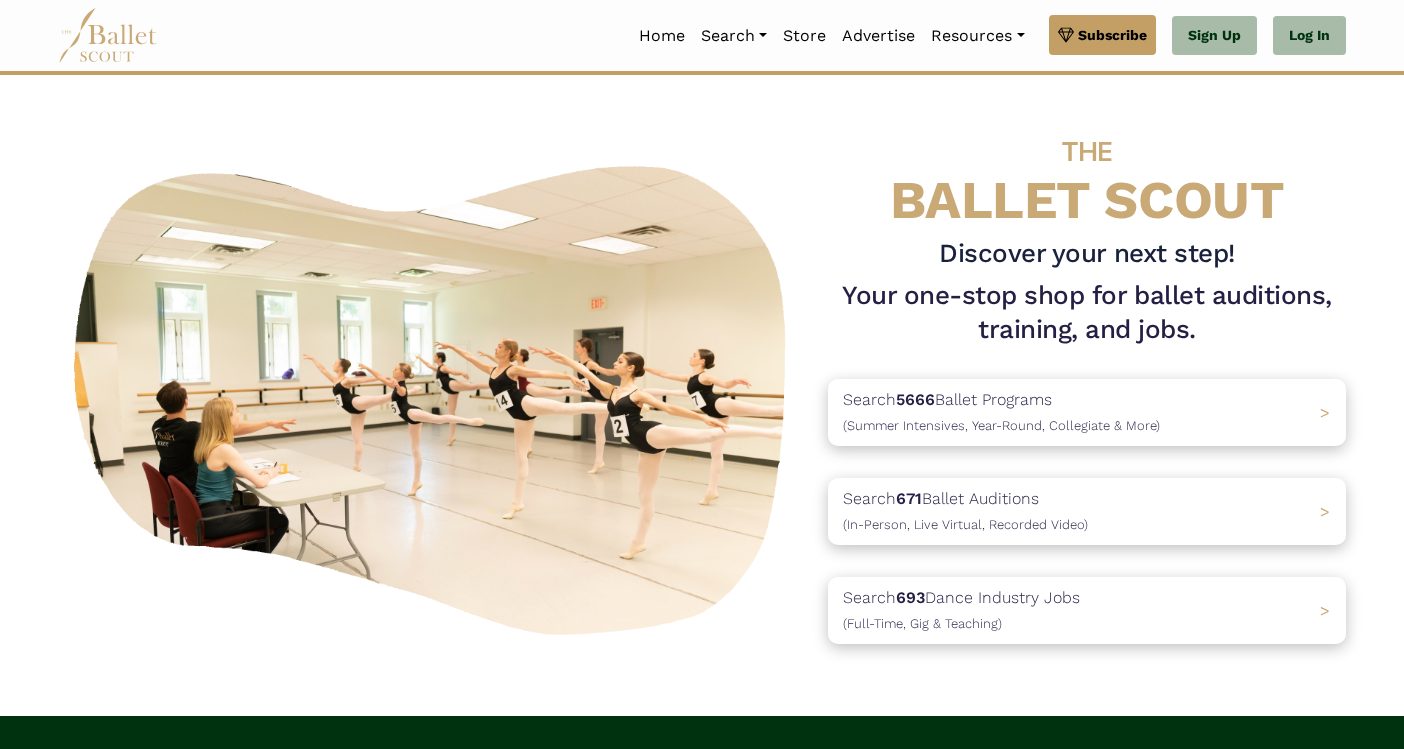scroll, scrollTop: 0, scrollLeft: 0, axis: both 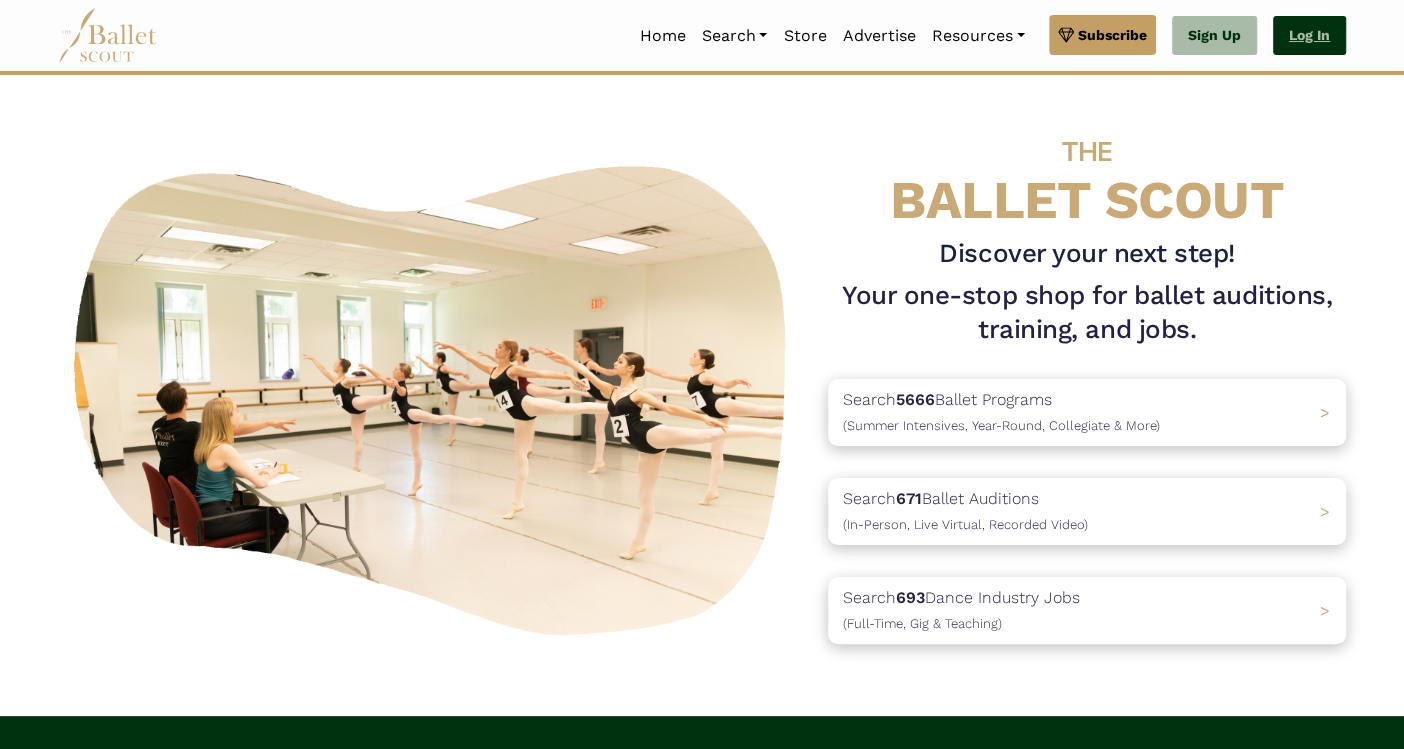 click on "Log In" at bounding box center [1309, 36] 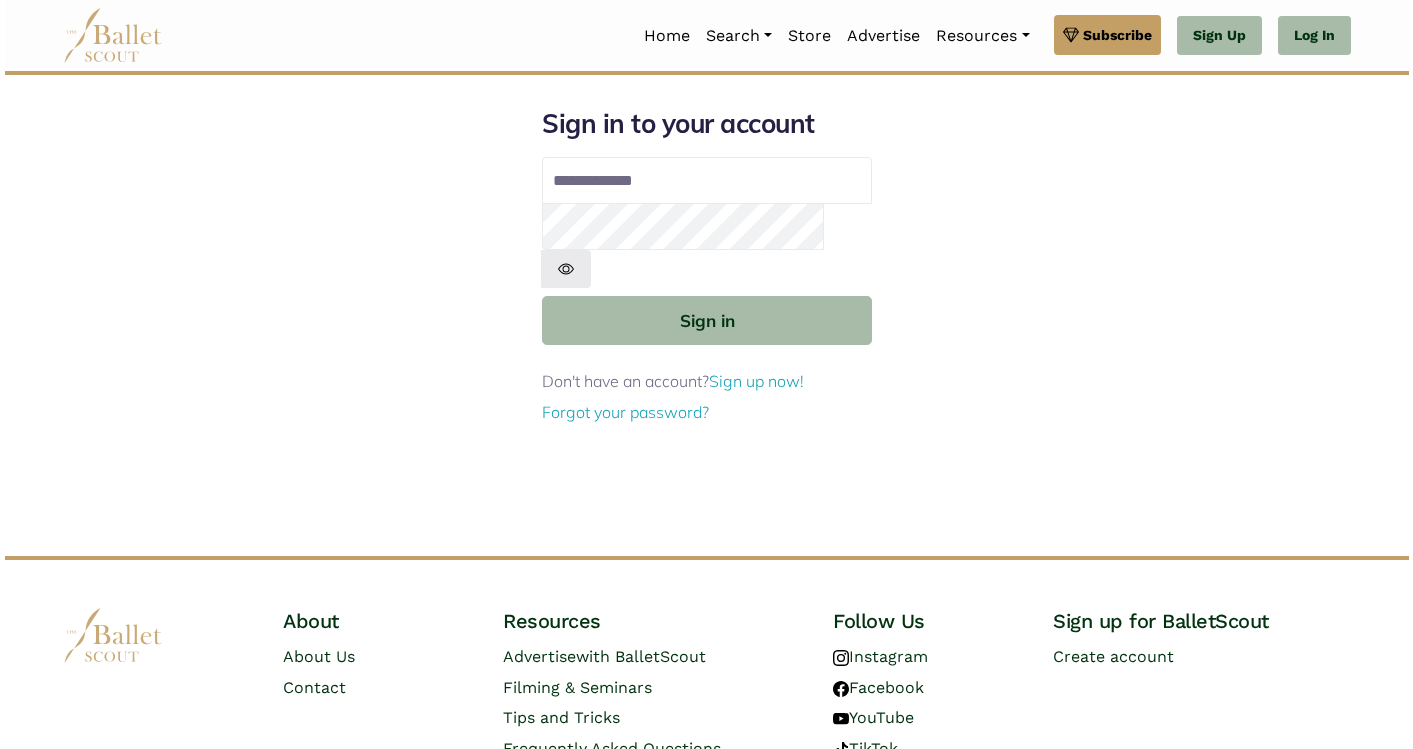 scroll, scrollTop: 0, scrollLeft: 0, axis: both 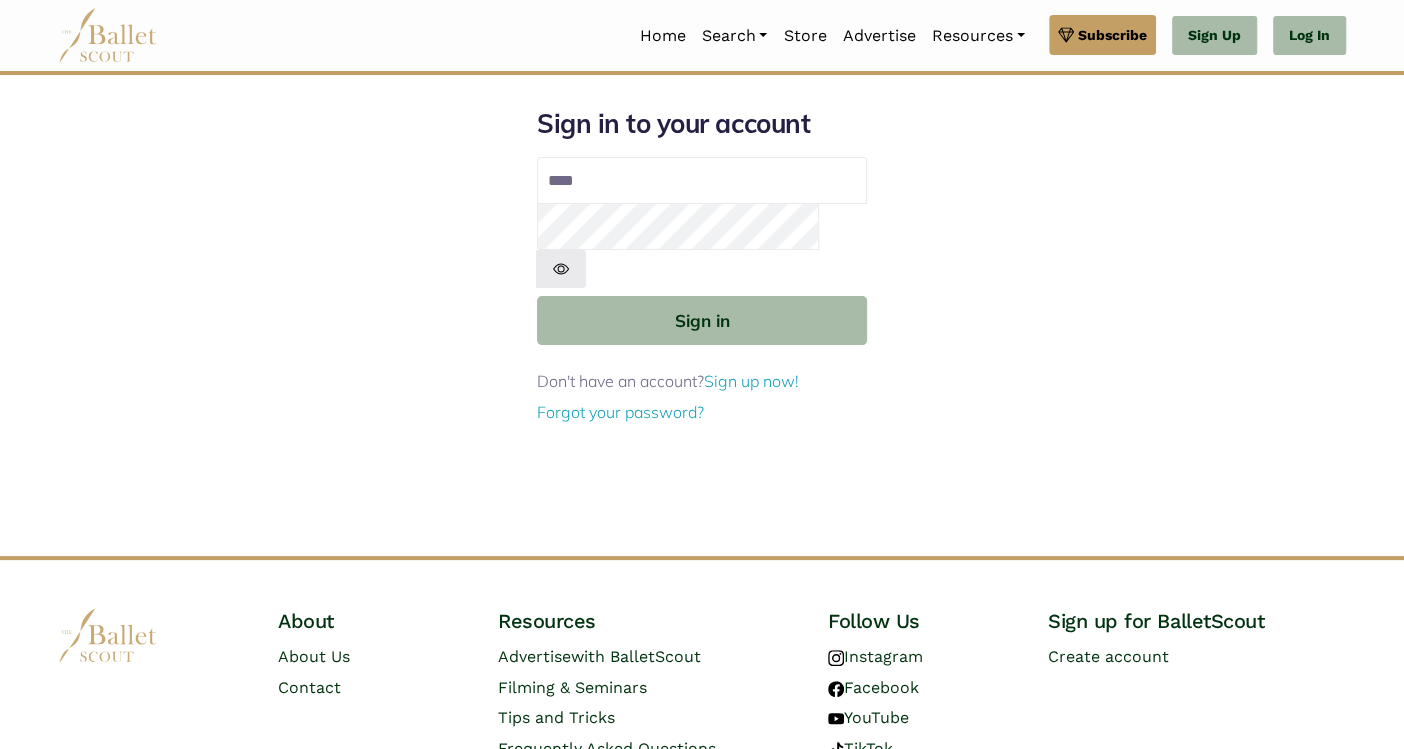 type on "**********" 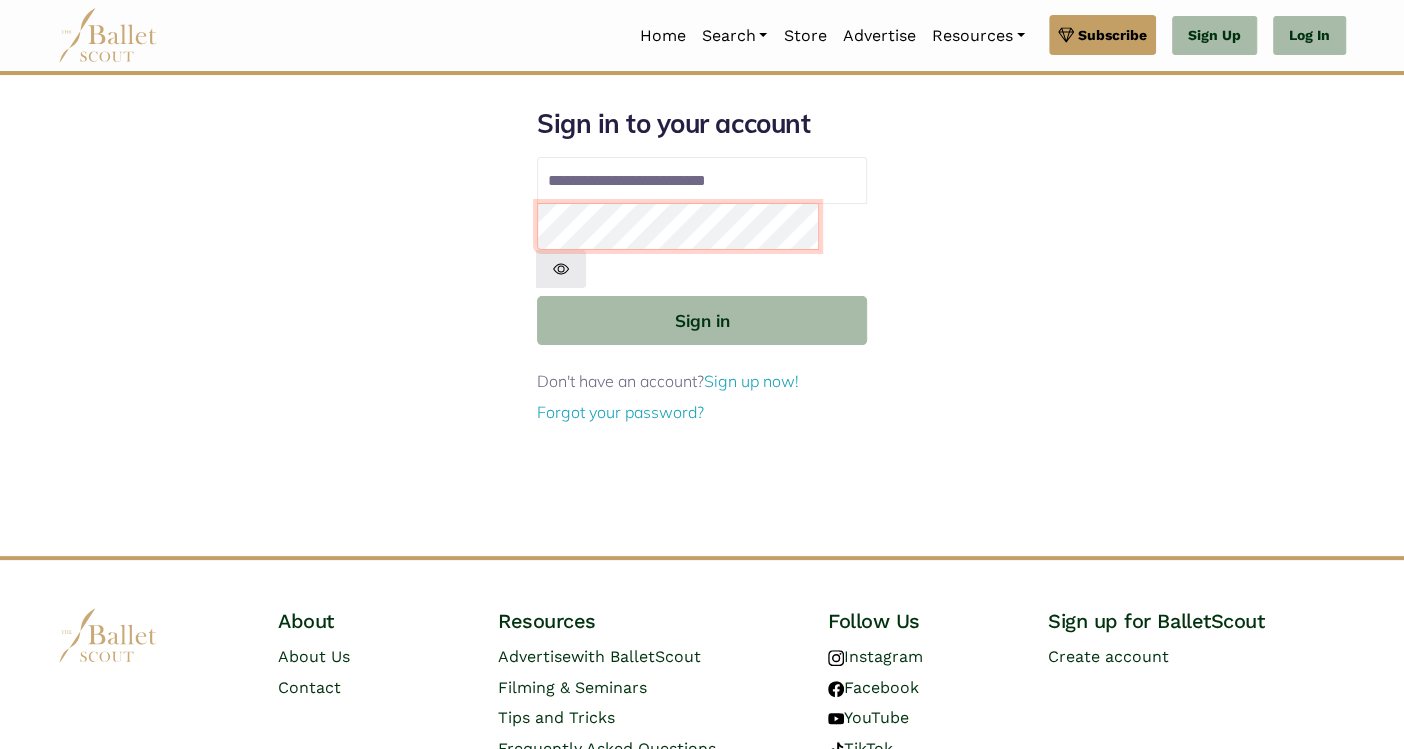 click on "Sign in" at bounding box center (702, 320) 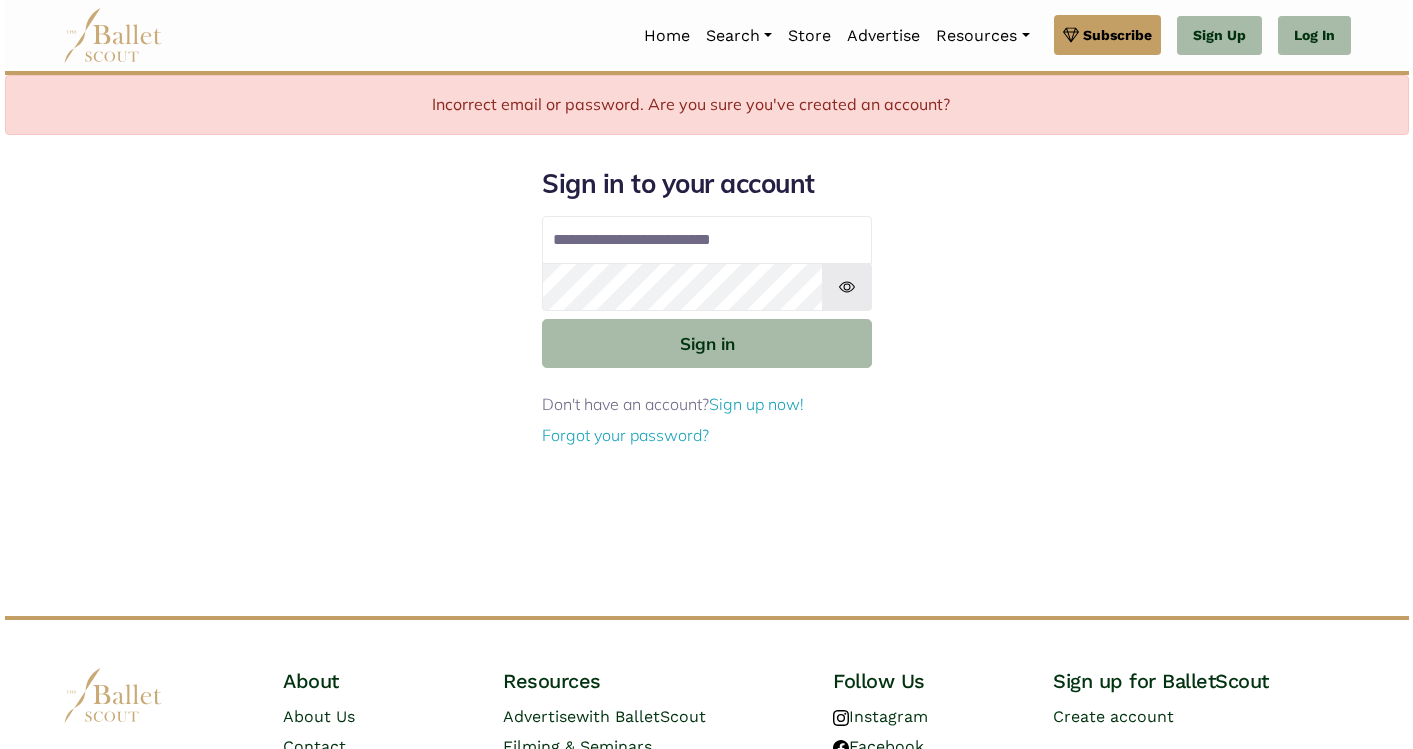 scroll, scrollTop: 0, scrollLeft: 0, axis: both 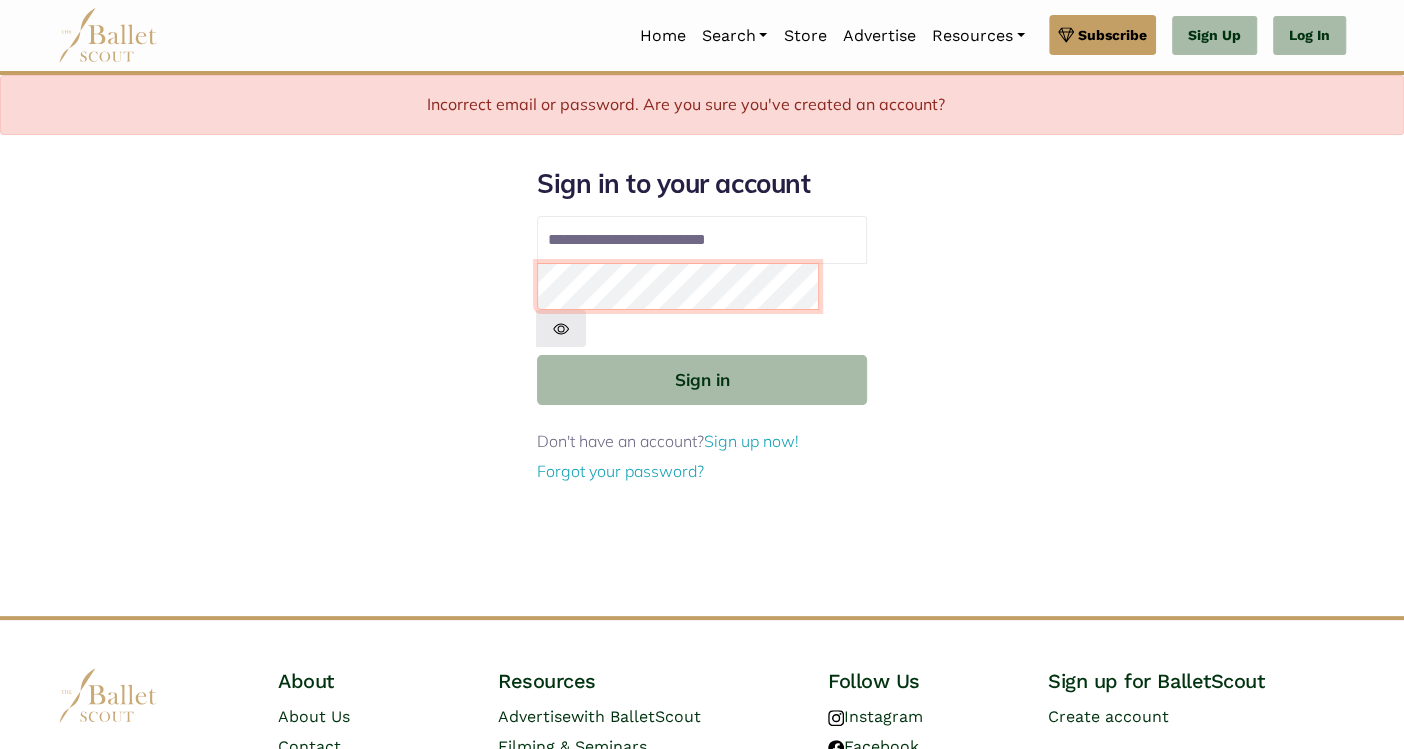 click on "Sign in" at bounding box center [702, 379] 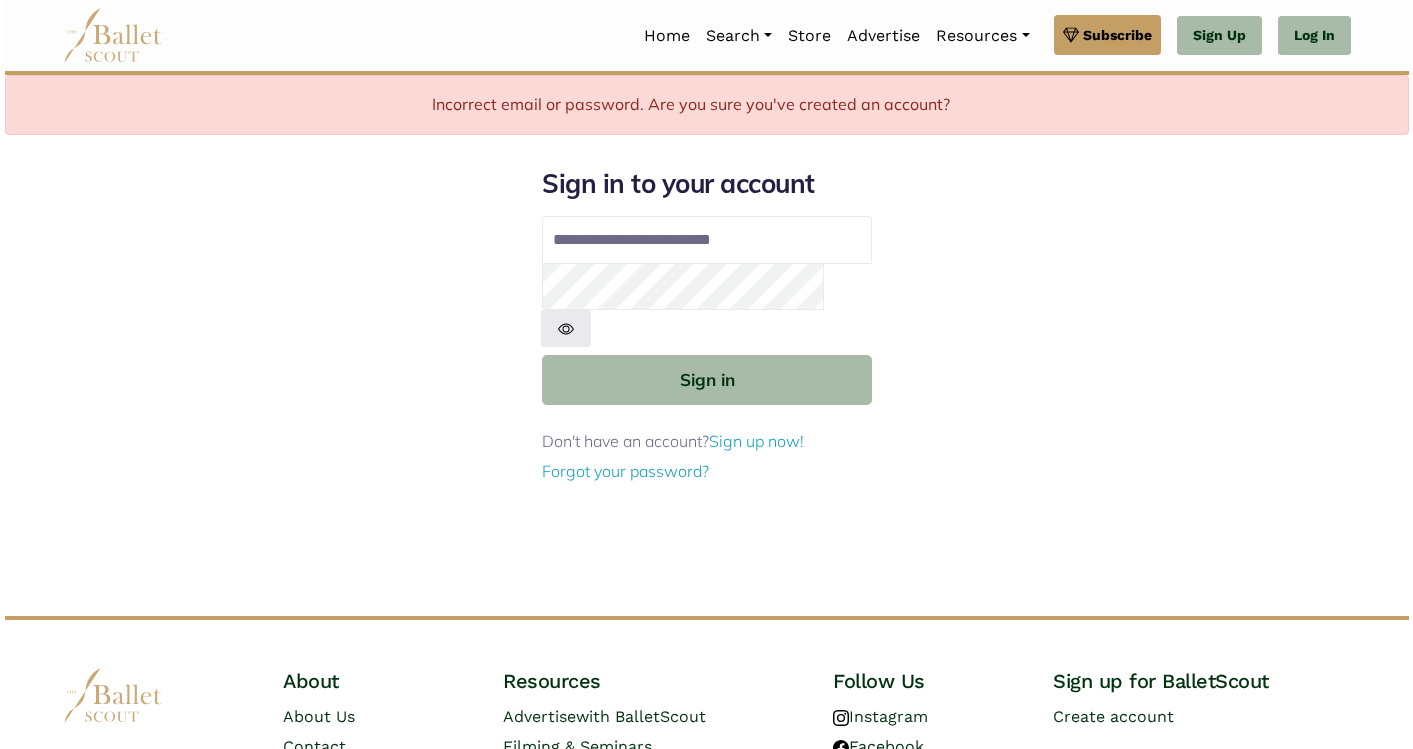 scroll, scrollTop: 0, scrollLeft: 0, axis: both 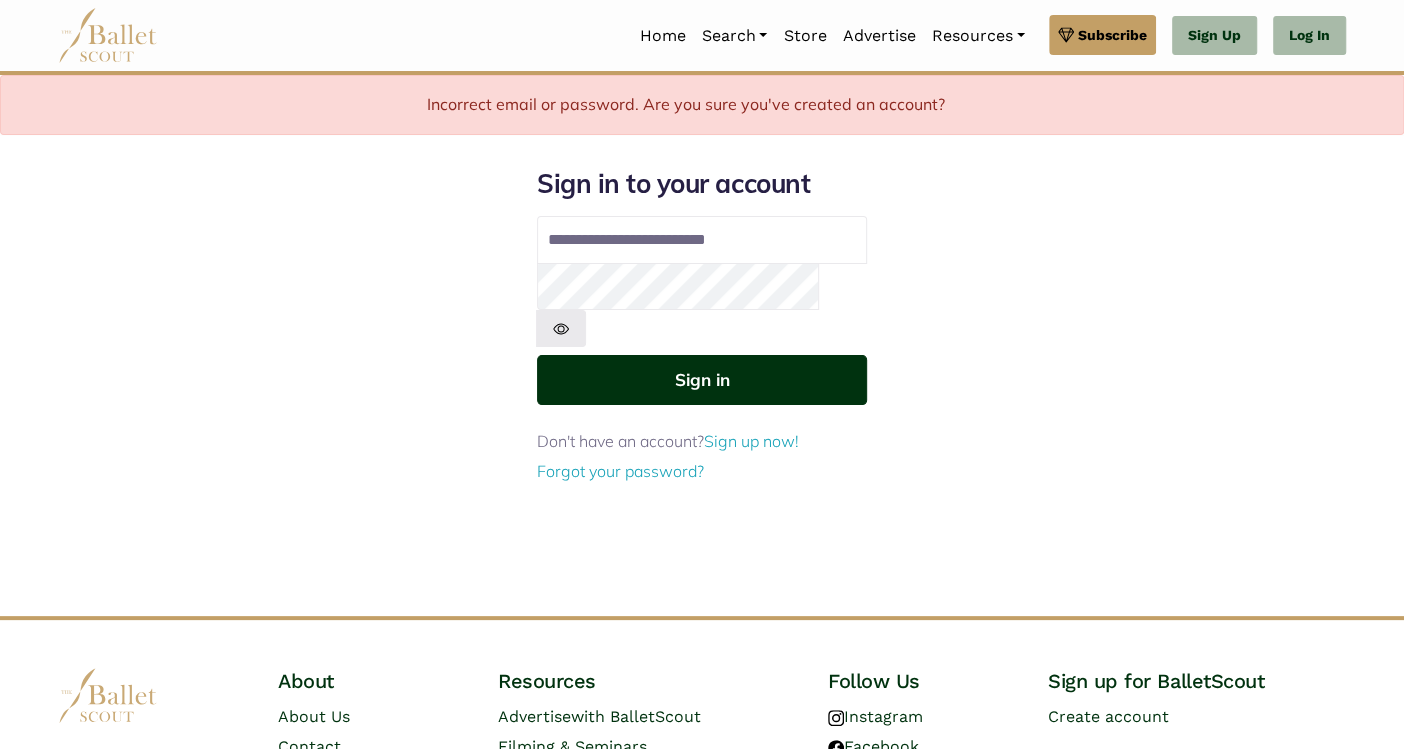 click on "Sign in" at bounding box center [702, 379] 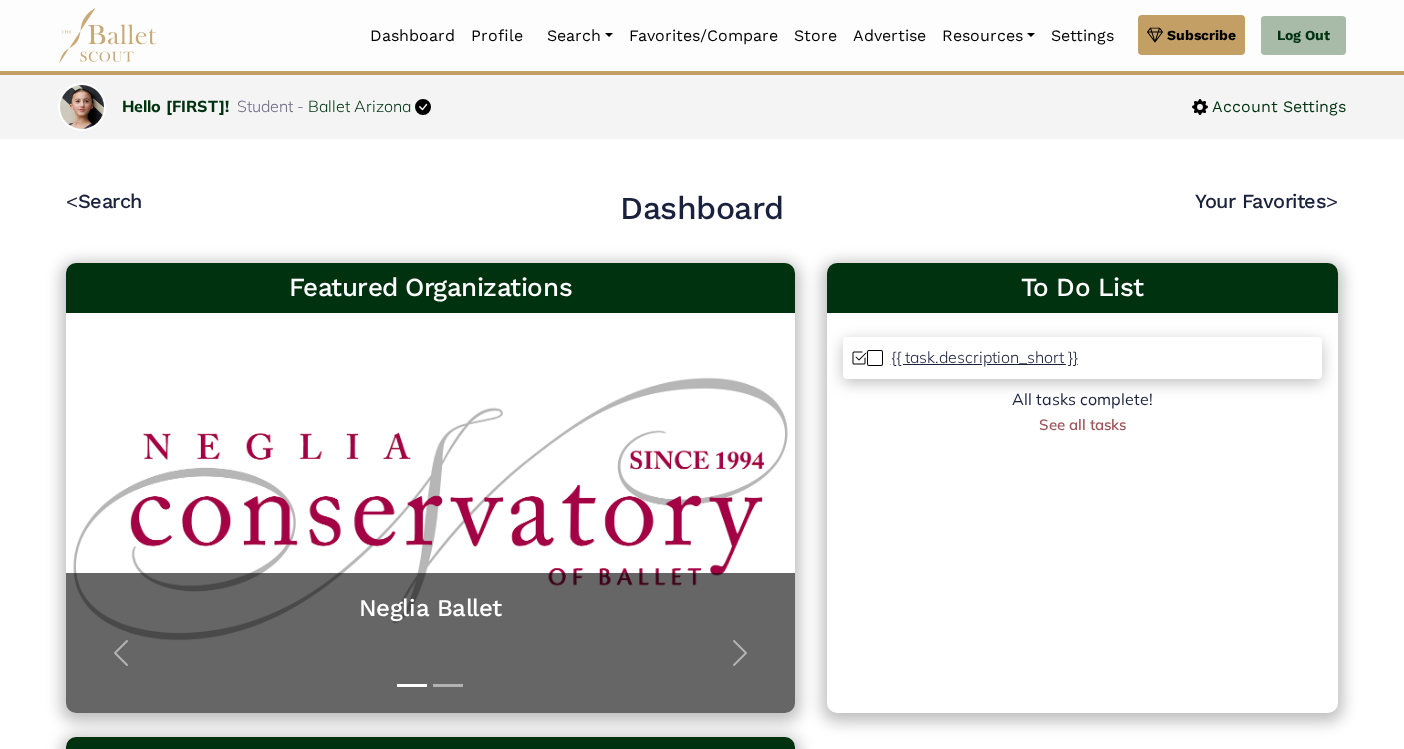 scroll, scrollTop: 0, scrollLeft: 0, axis: both 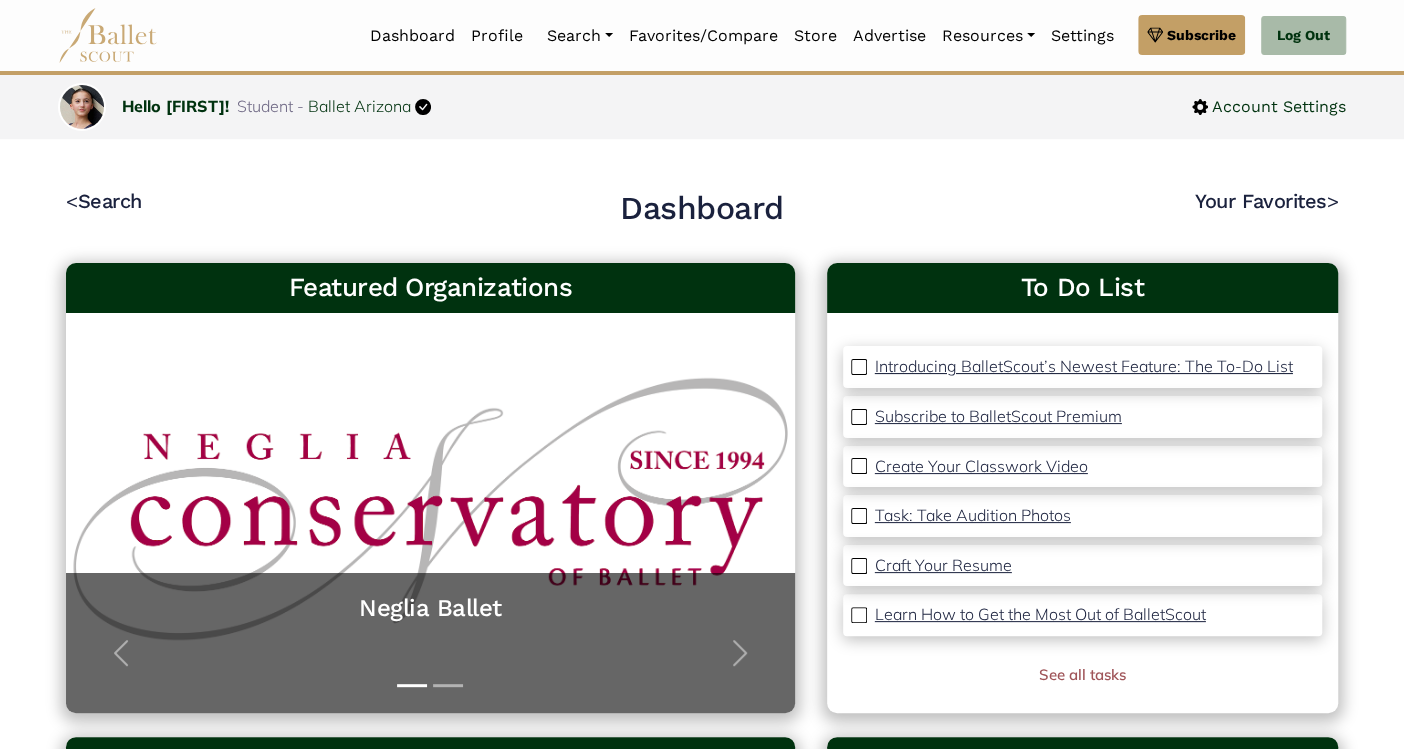 click on "Introducing BalletScout’s Newest Feature: The To-Do List" at bounding box center [1084, 366] 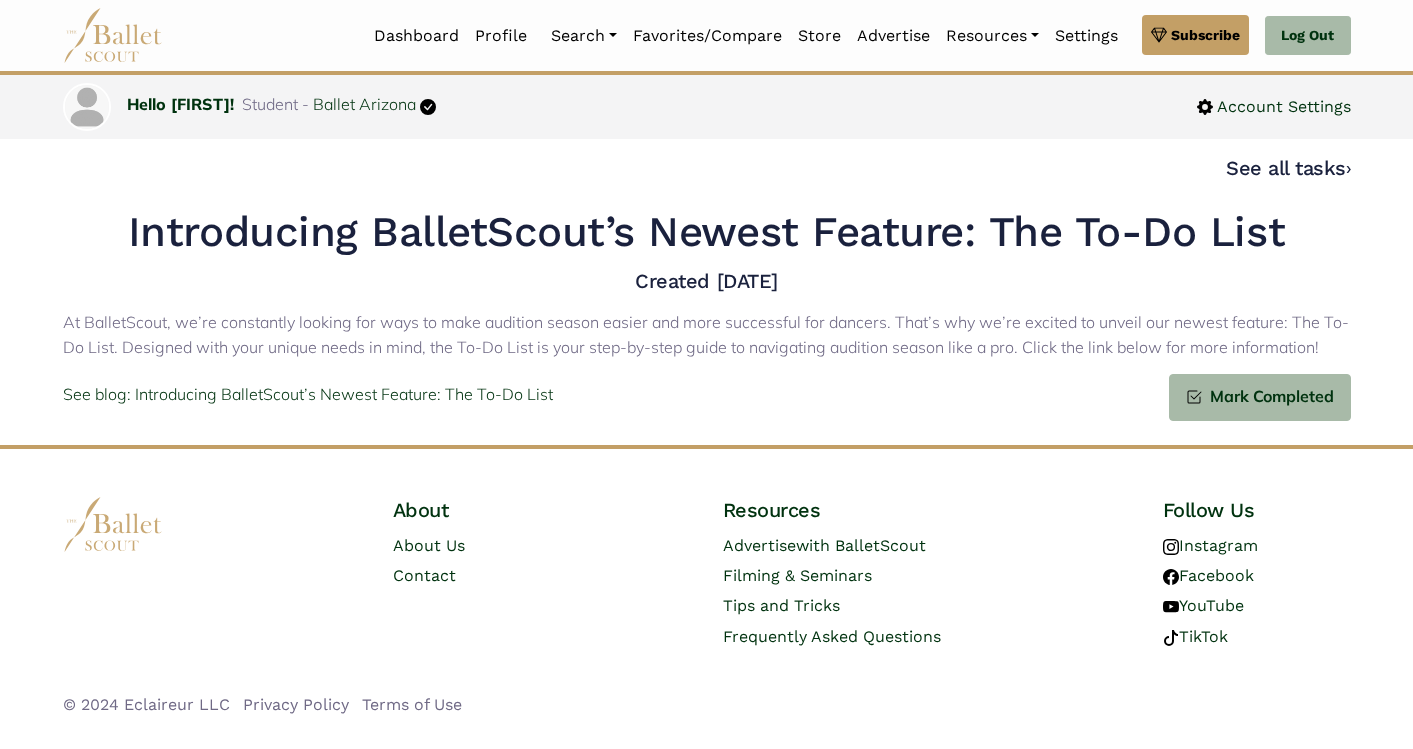 scroll, scrollTop: 0, scrollLeft: 0, axis: both 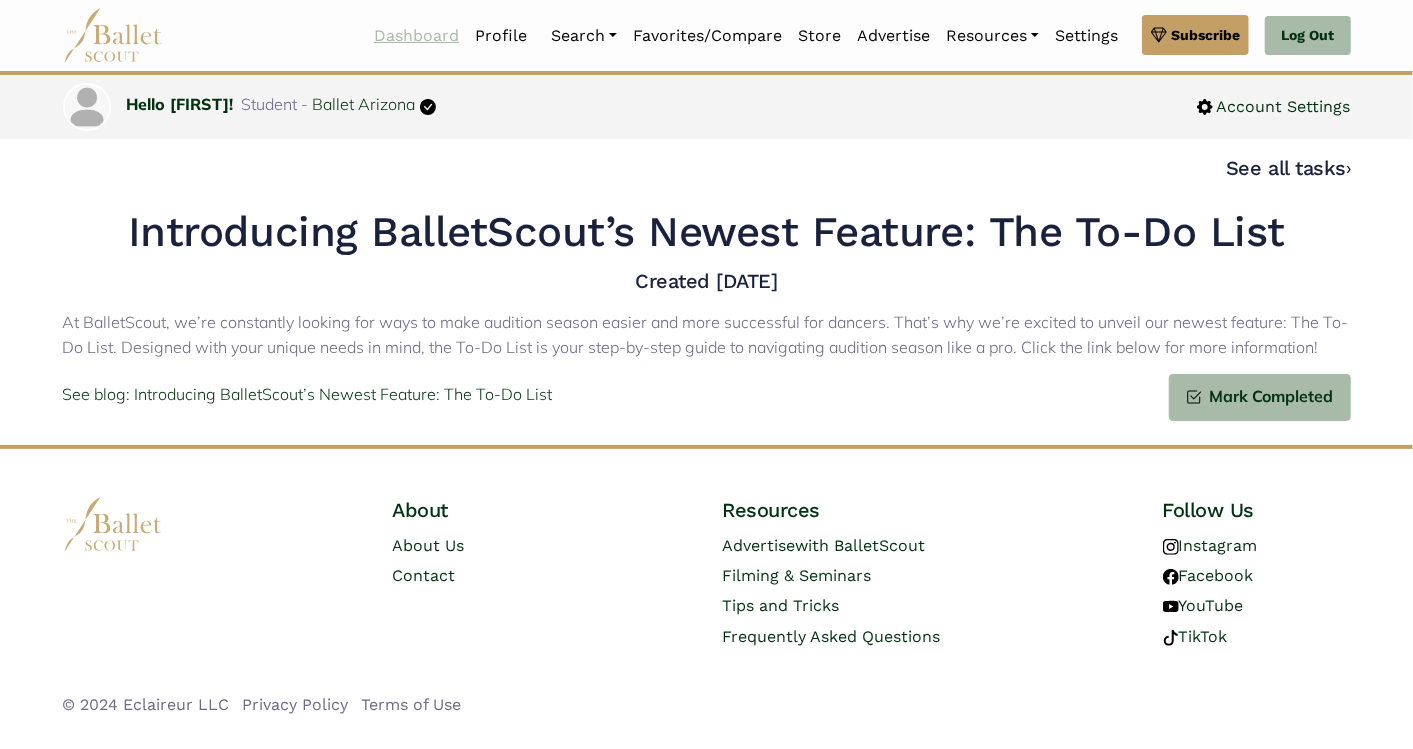 click on "Dashboard" at bounding box center [416, 36] 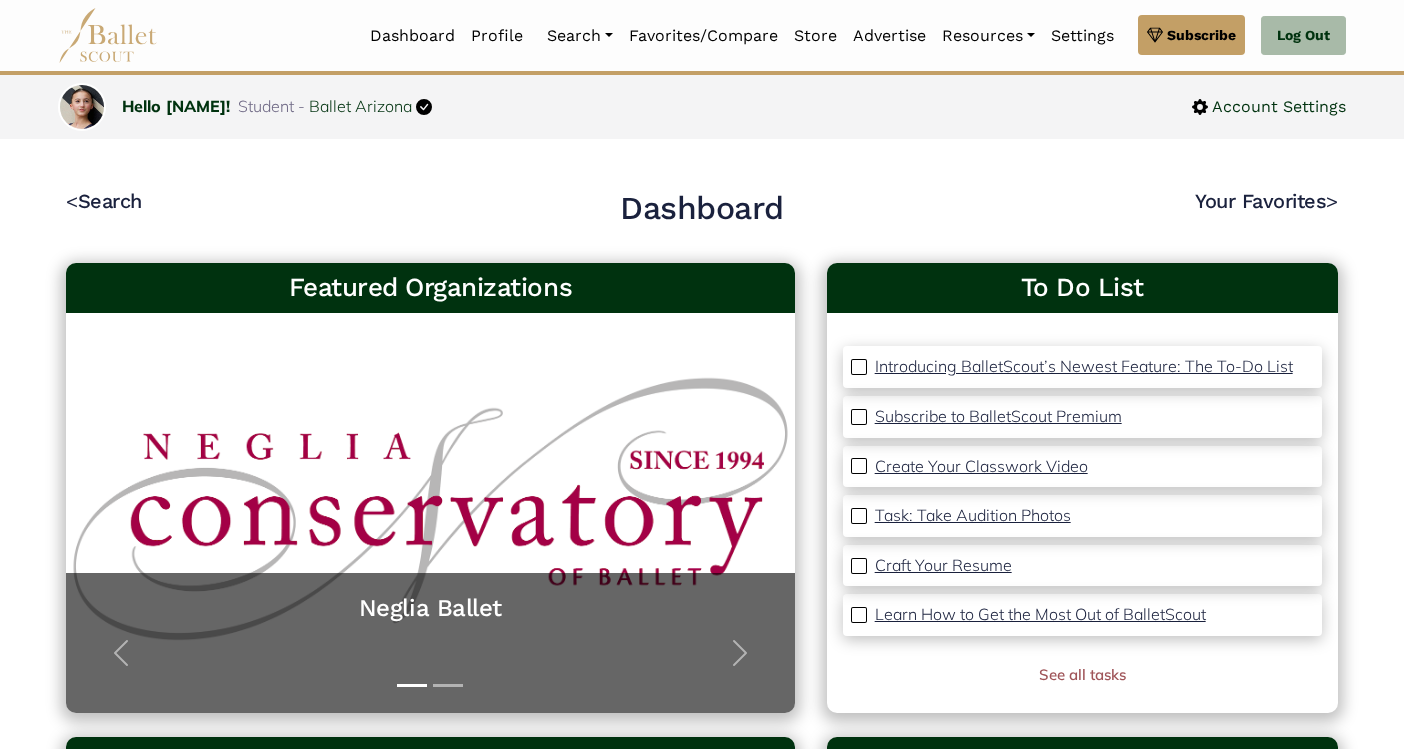 scroll, scrollTop: 0, scrollLeft: 0, axis: both 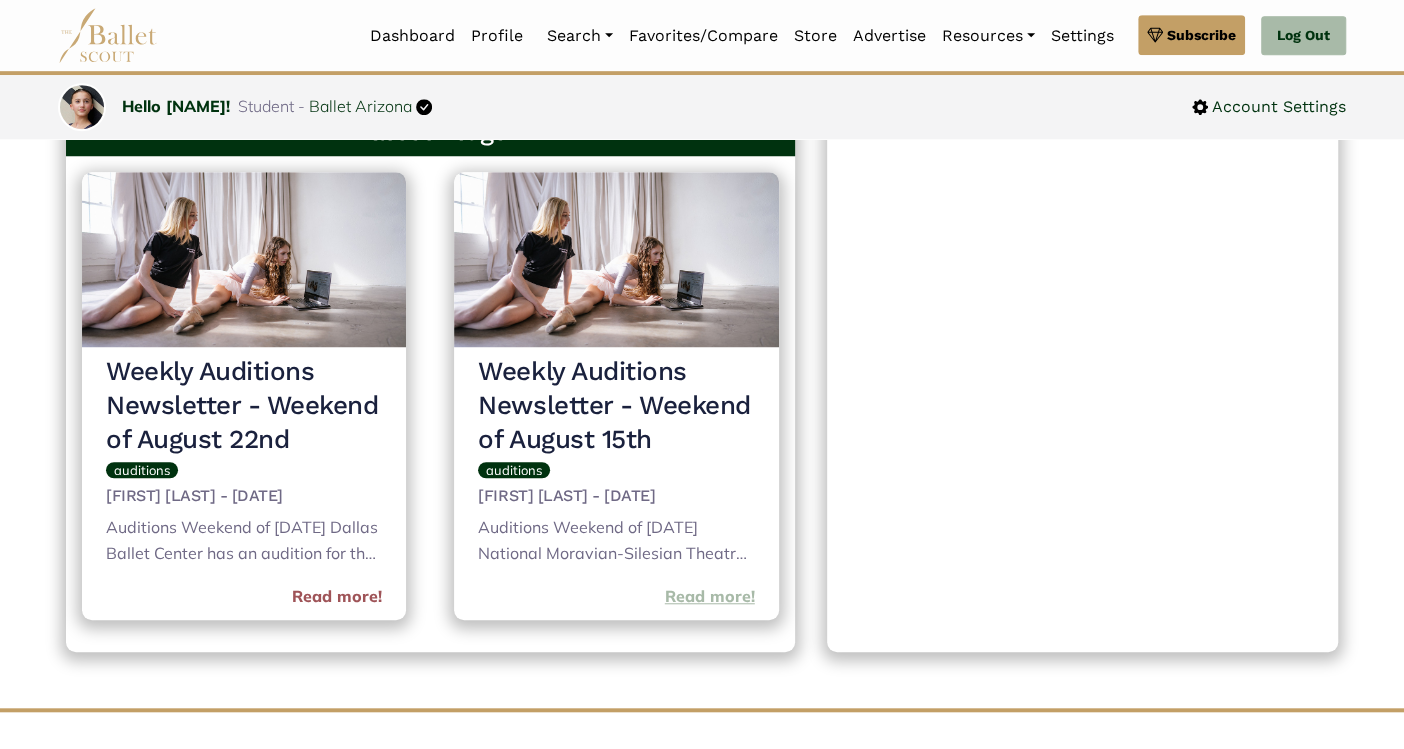 click on "Read
more!" at bounding box center (710, 597) 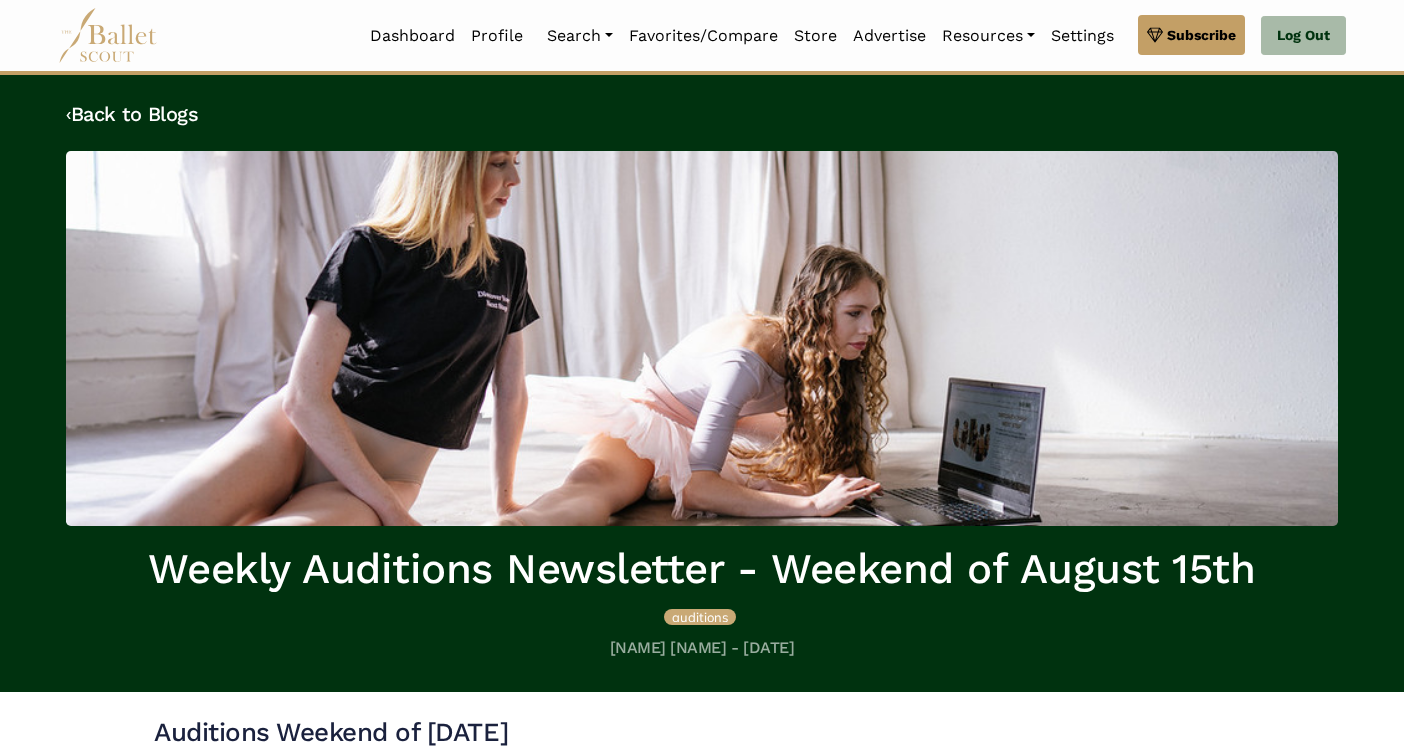 scroll, scrollTop: 0, scrollLeft: 0, axis: both 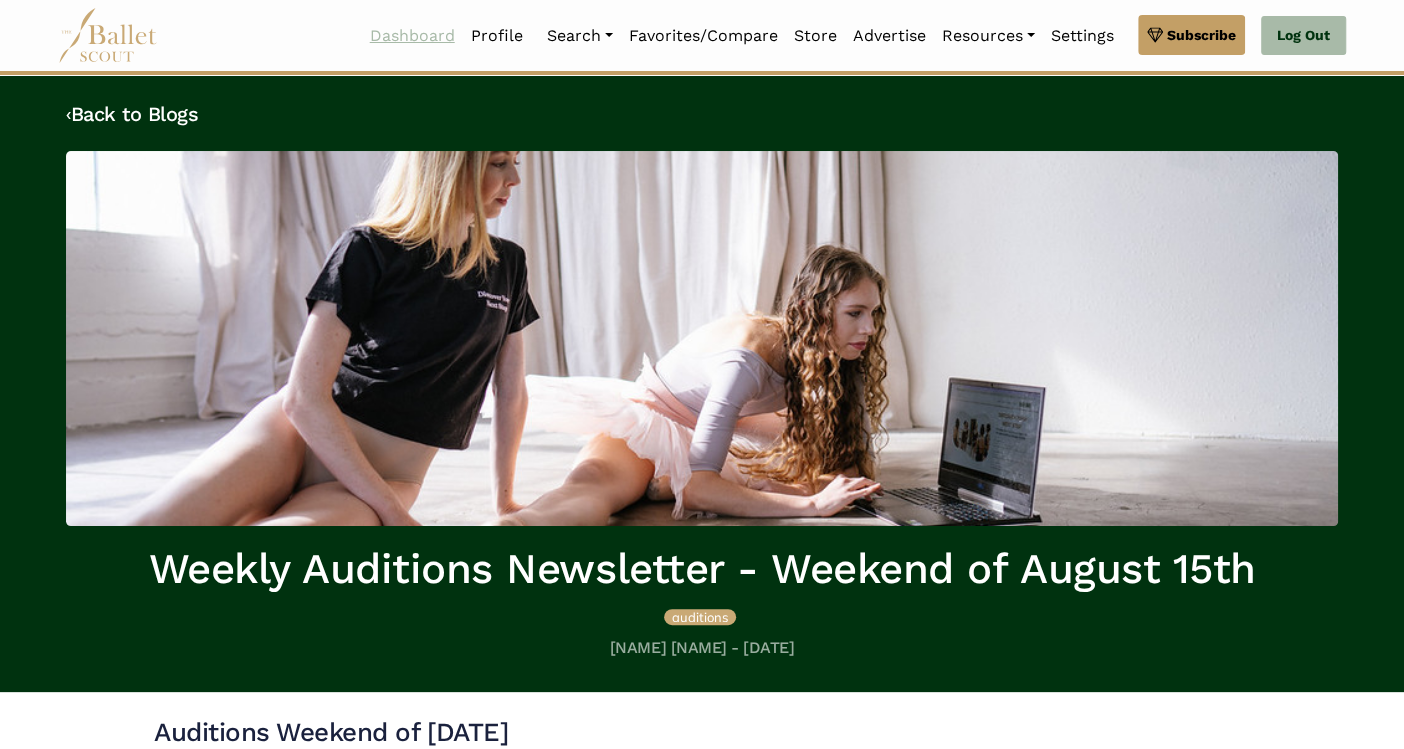 click on "Dashboard" at bounding box center [412, 36] 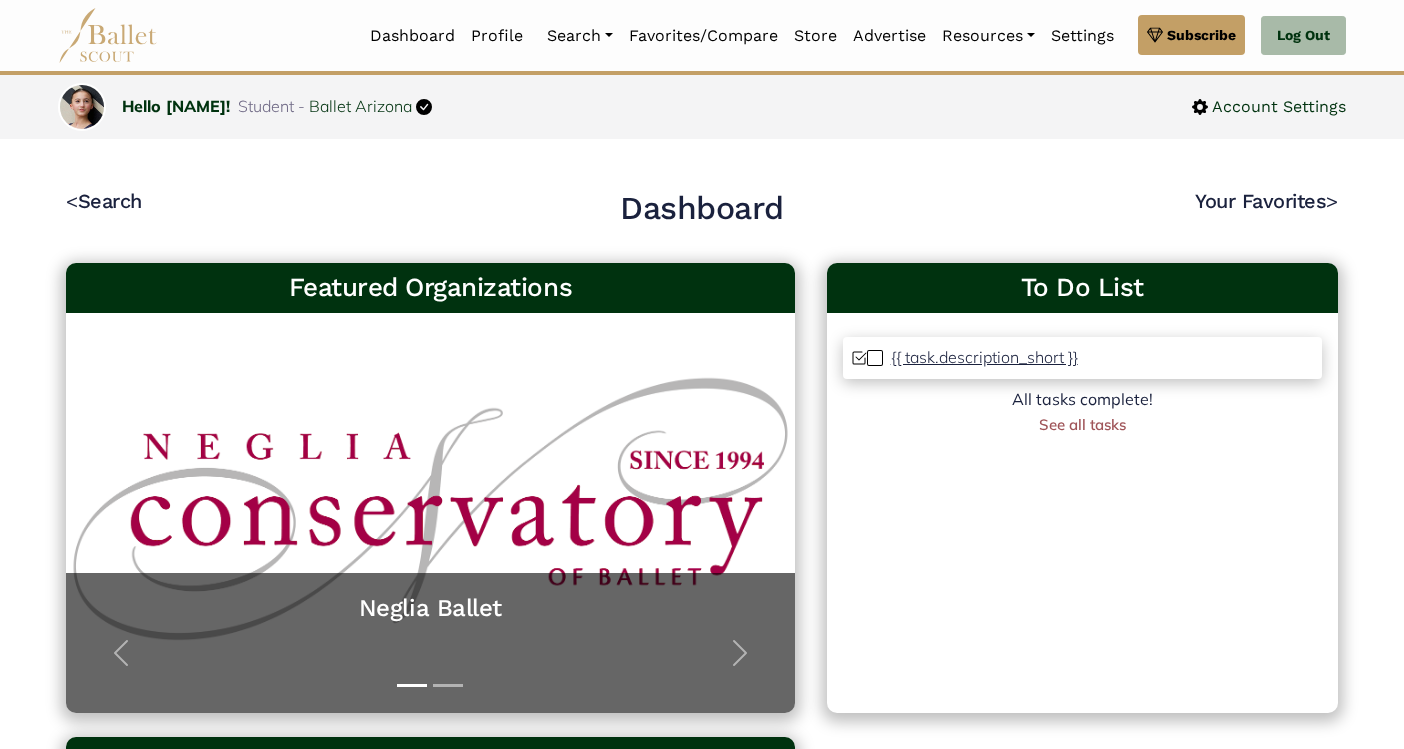 scroll, scrollTop: 0, scrollLeft: 0, axis: both 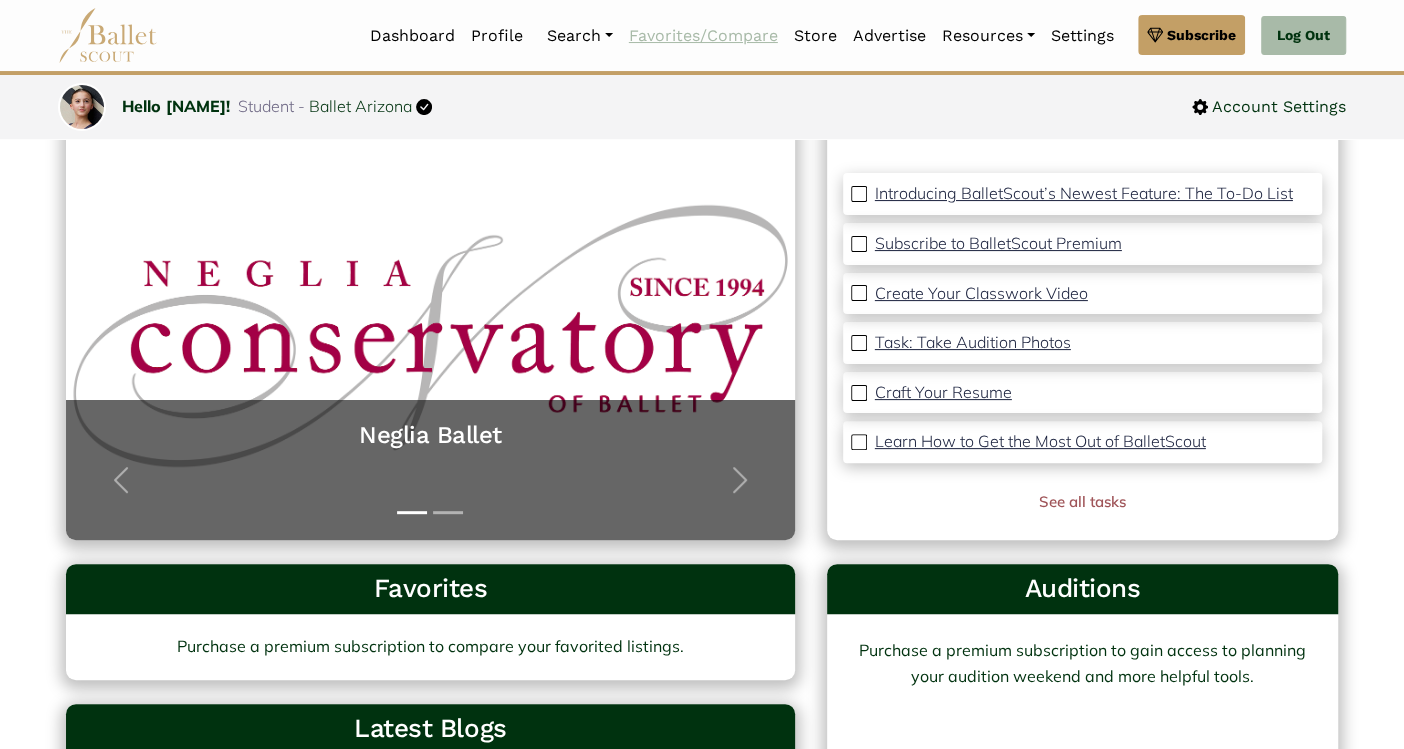 click on "Favorites/Compare" at bounding box center (703, 36) 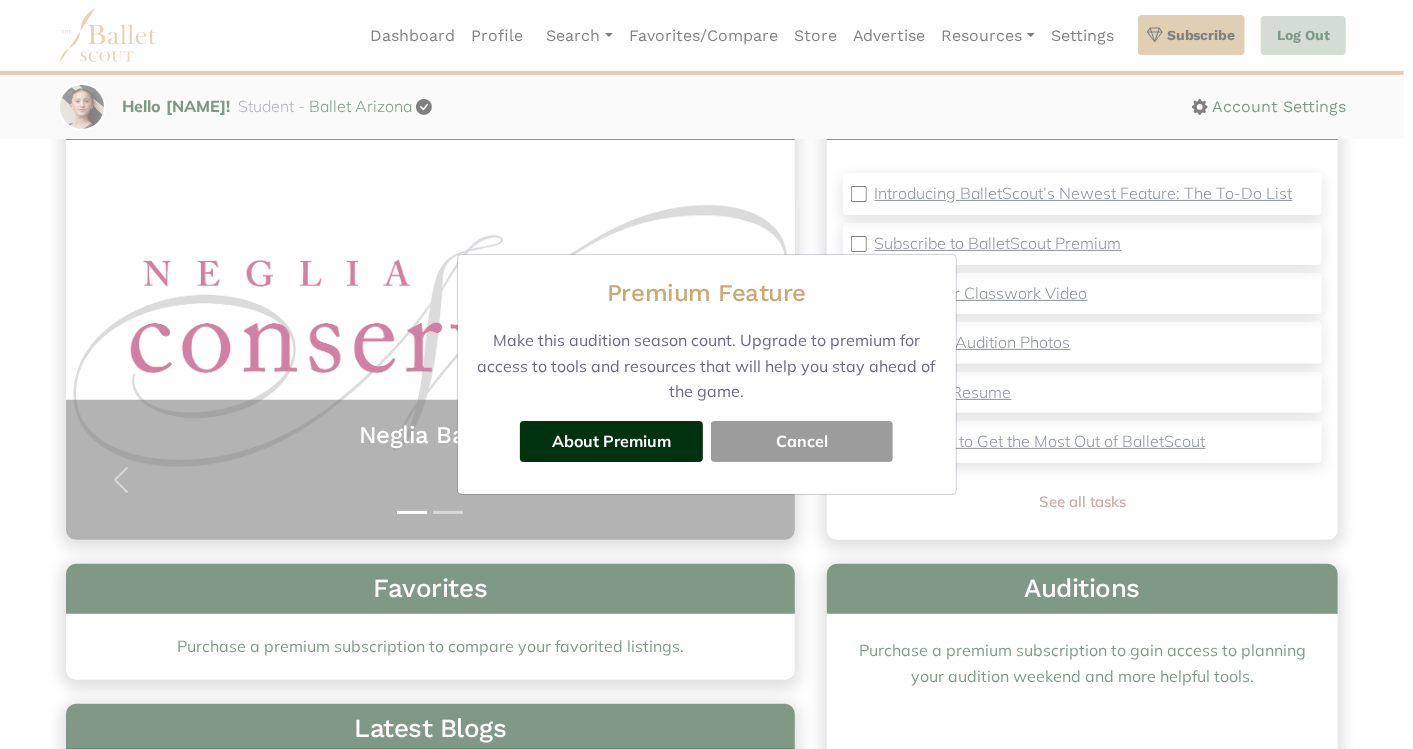 click on "Premium Feature
Make this audition season count. Upgrade to premium for access to tools and resources that will help you stay ahead of the game.
About Premium
Cancel" at bounding box center (706, 374) 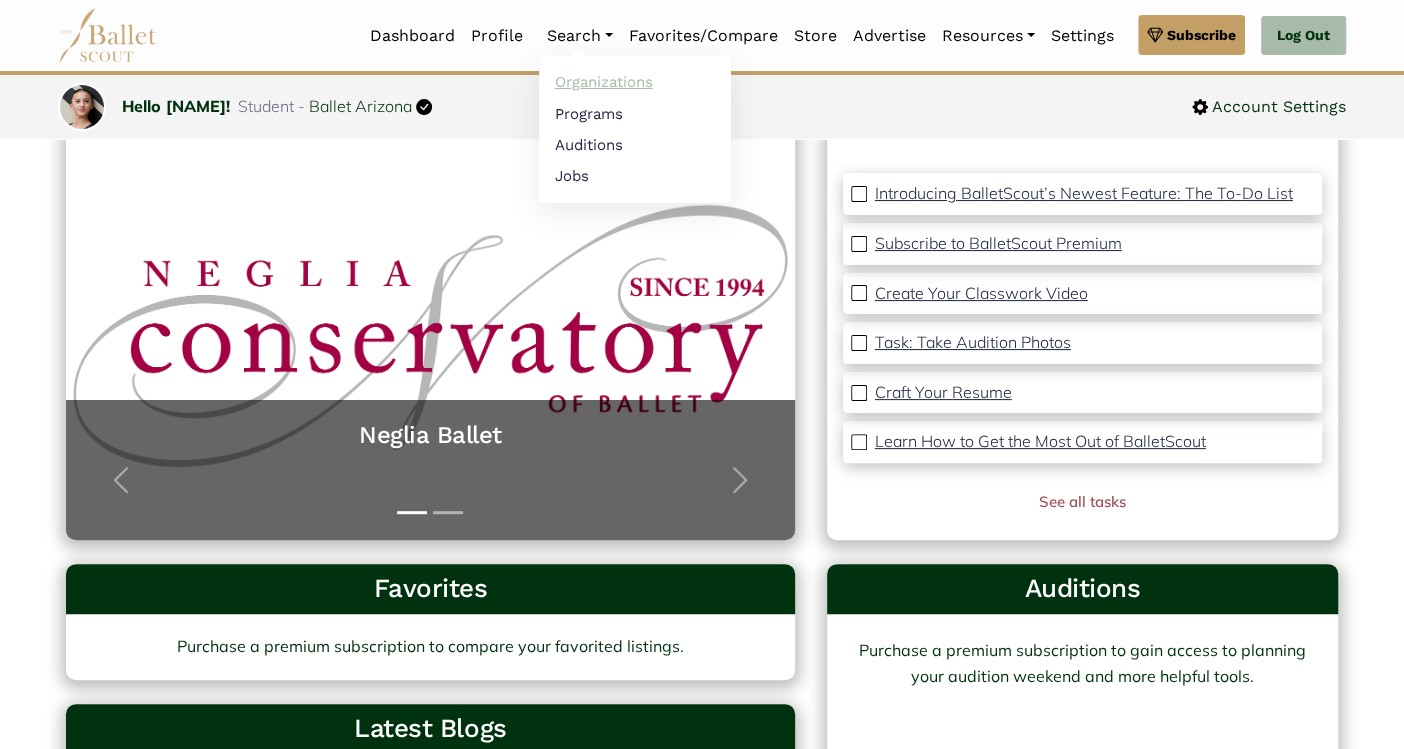 click on "Organizations" at bounding box center (635, 82) 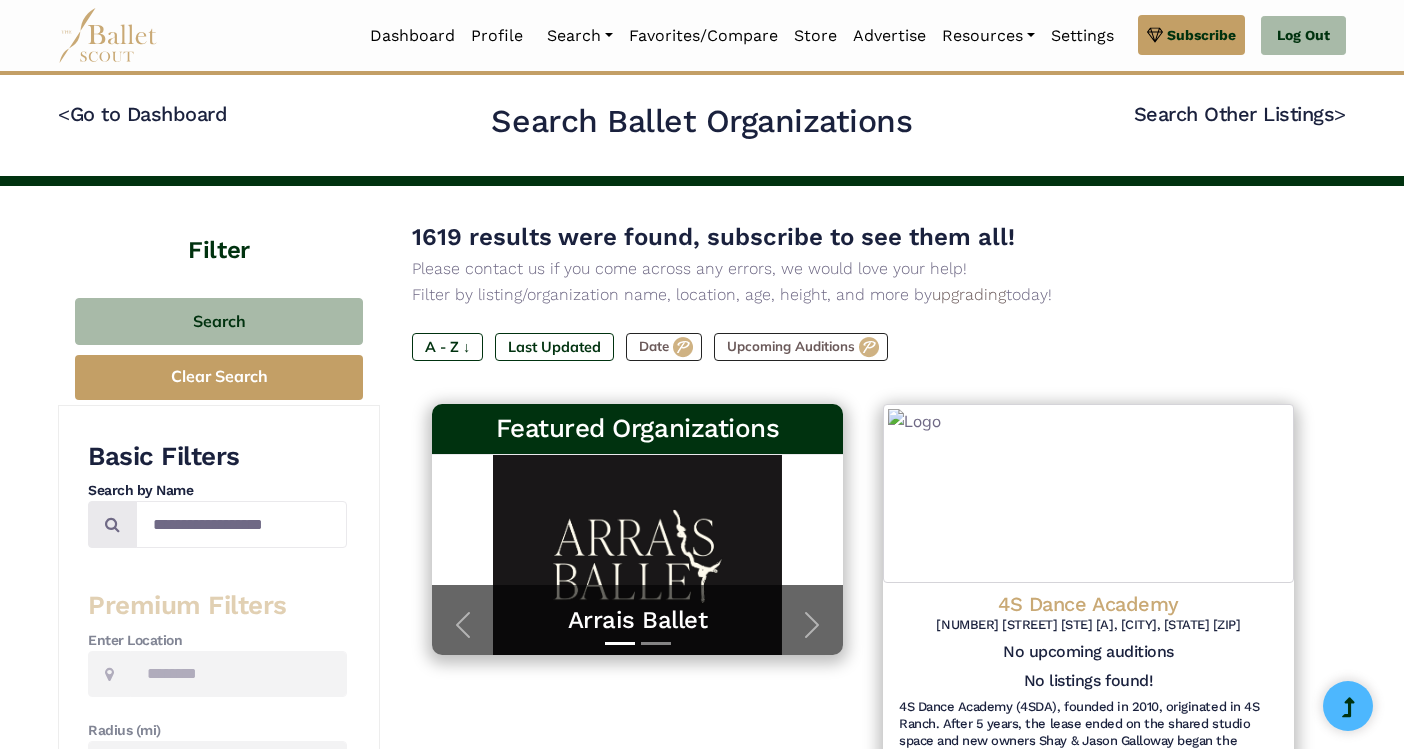 scroll, scrollTop: 0, scrollLeft: 0, axis: both 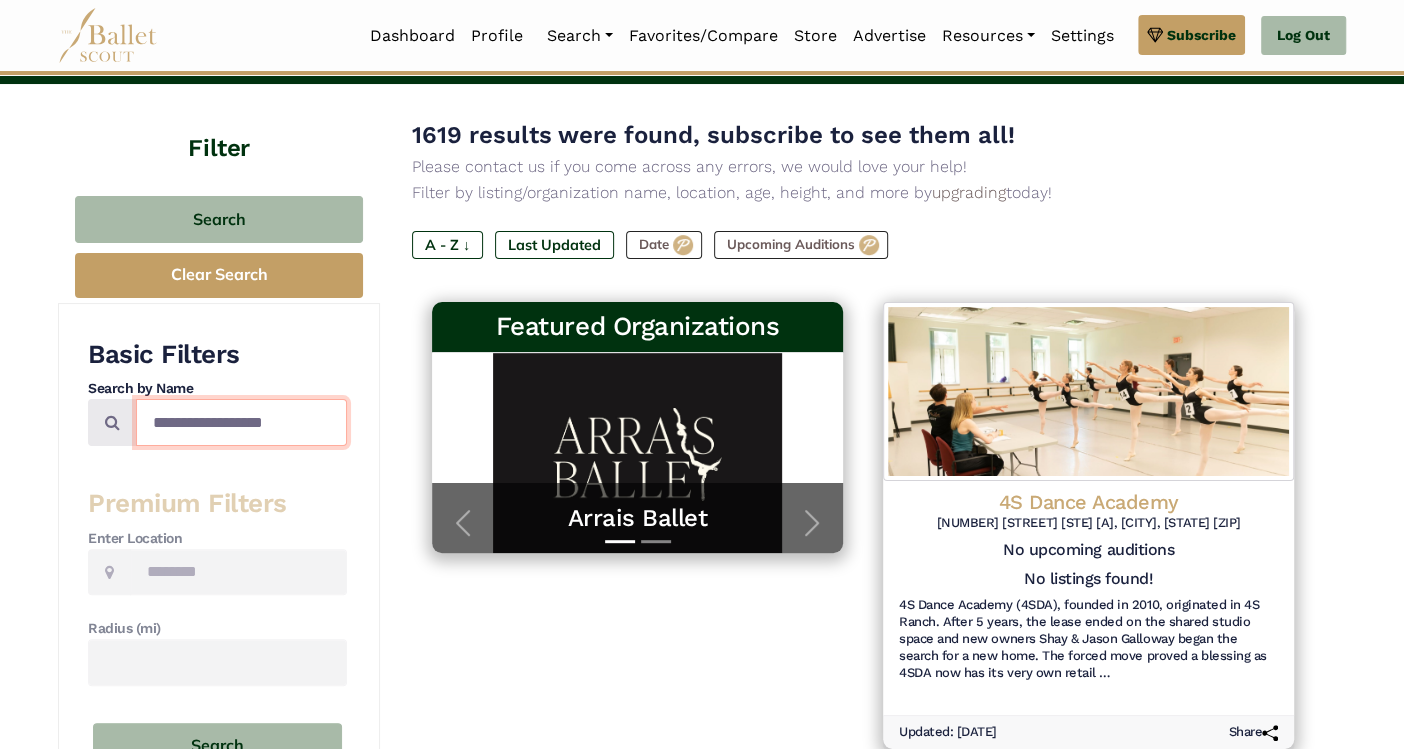click at bounding box center (241, 422) 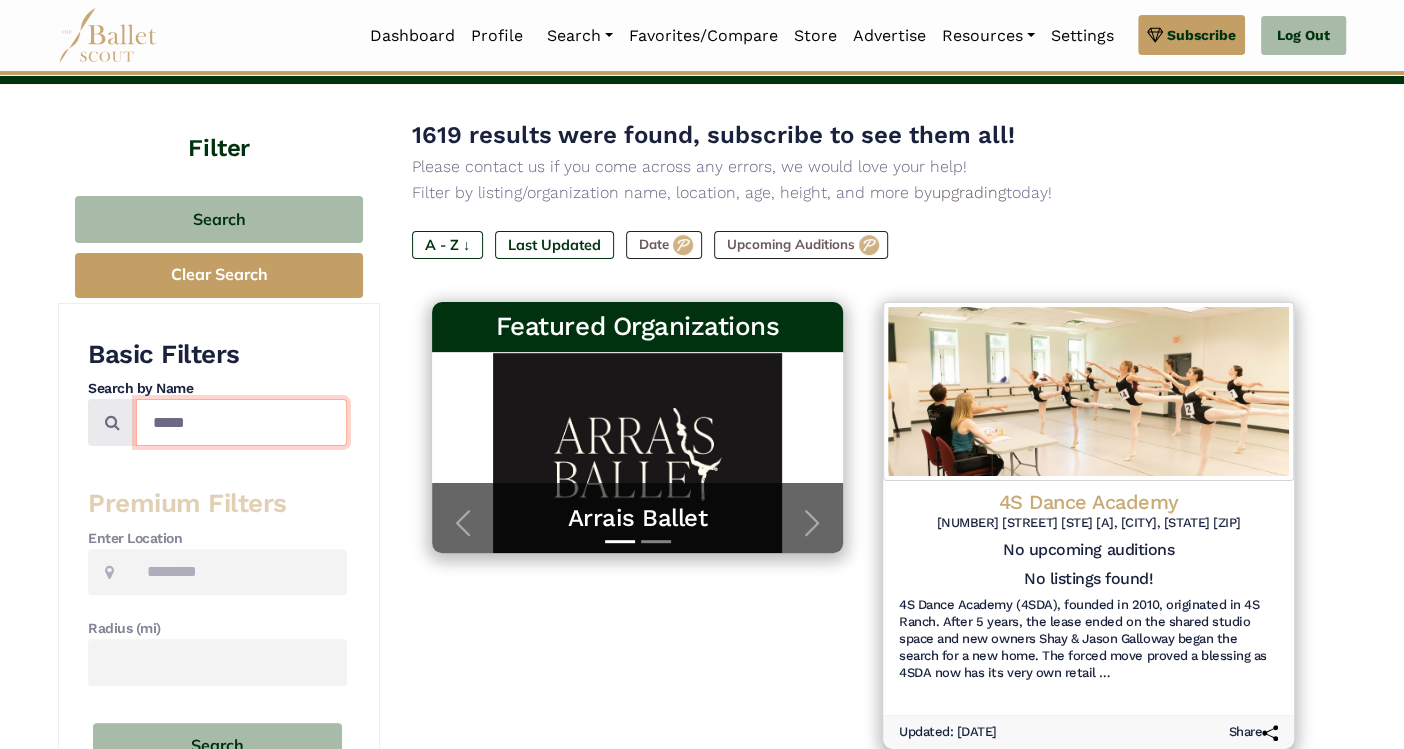 type on "*****" 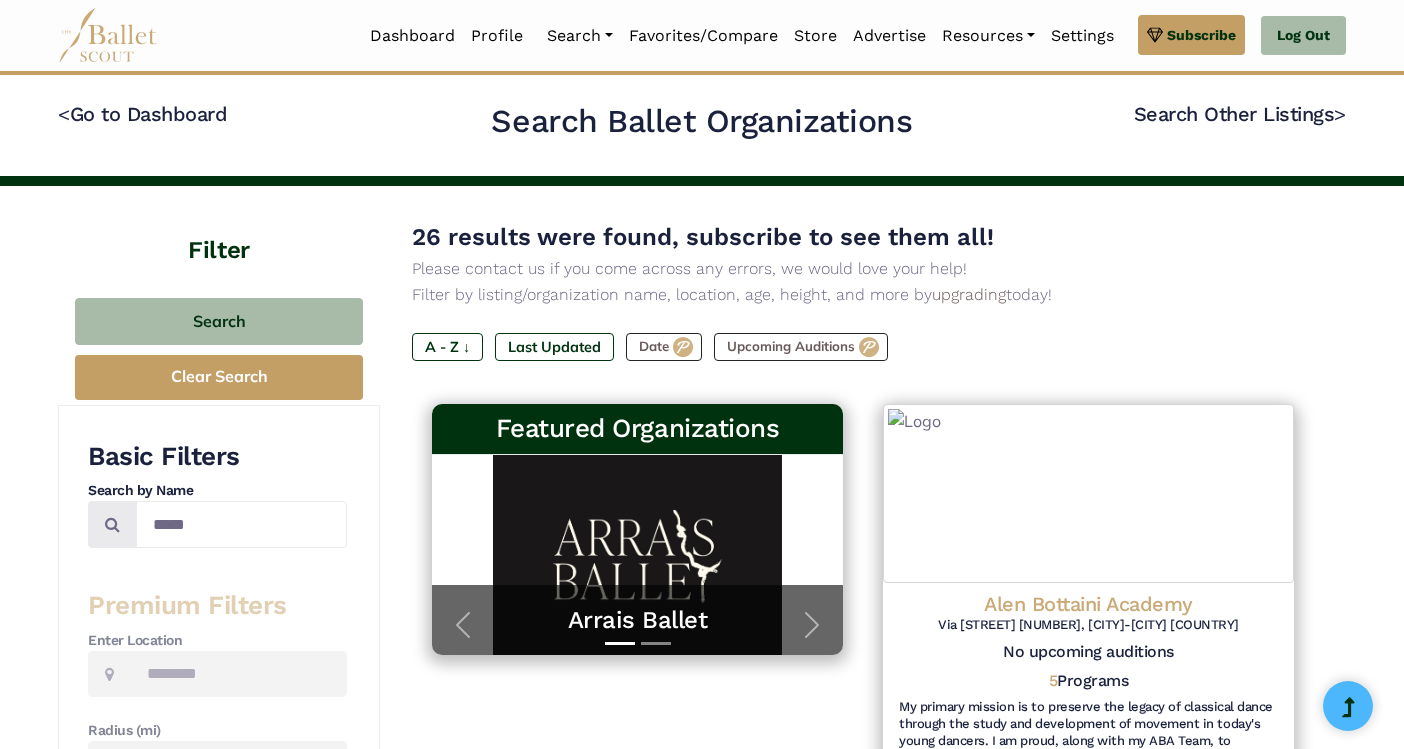 scroll, scrollTop: 0, scrollLeft: 0, axis: both 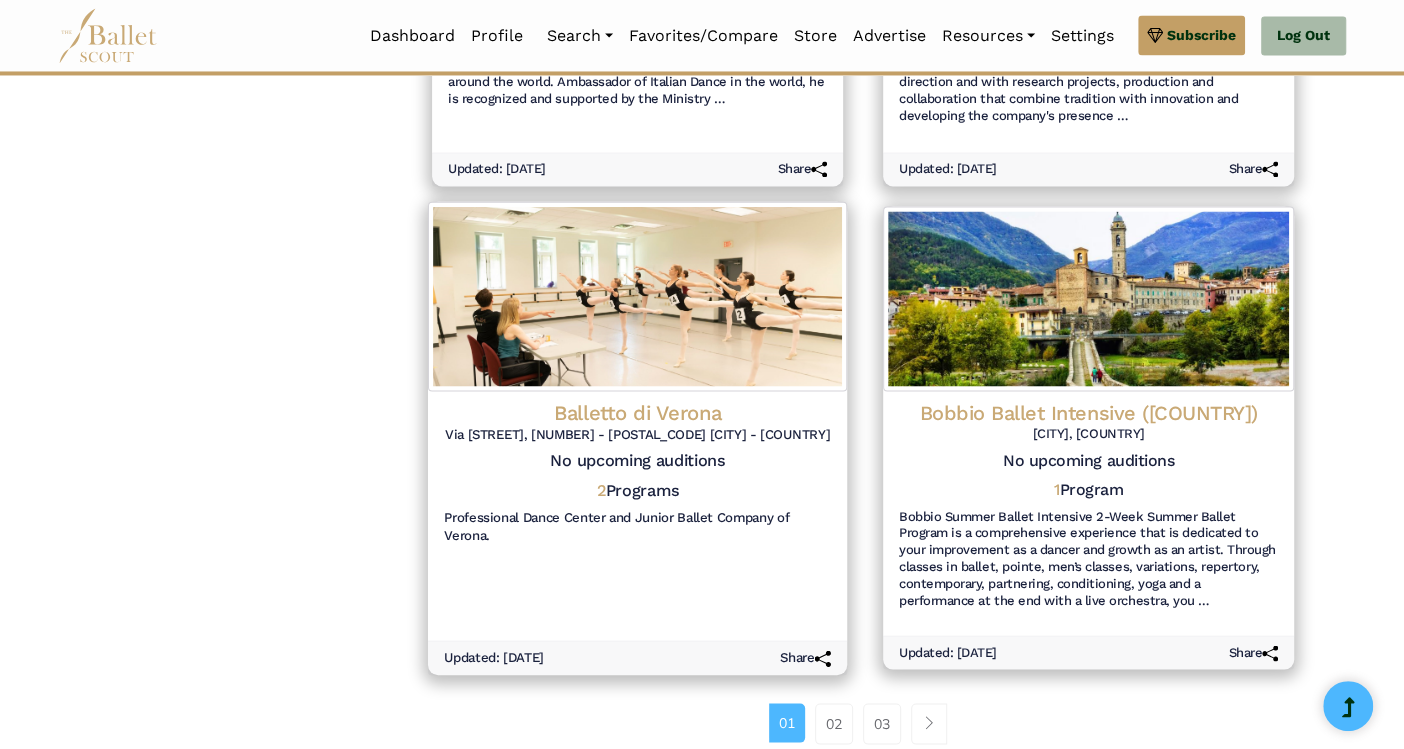 click on "Balletto di Verona
Via Muro Padri, 34 - 37129 Verona - Italy
No upcoming auditions
2  Programs
Professional Dance Center and Junior Ballet Company of Verona." at bounding box center (637, 473) 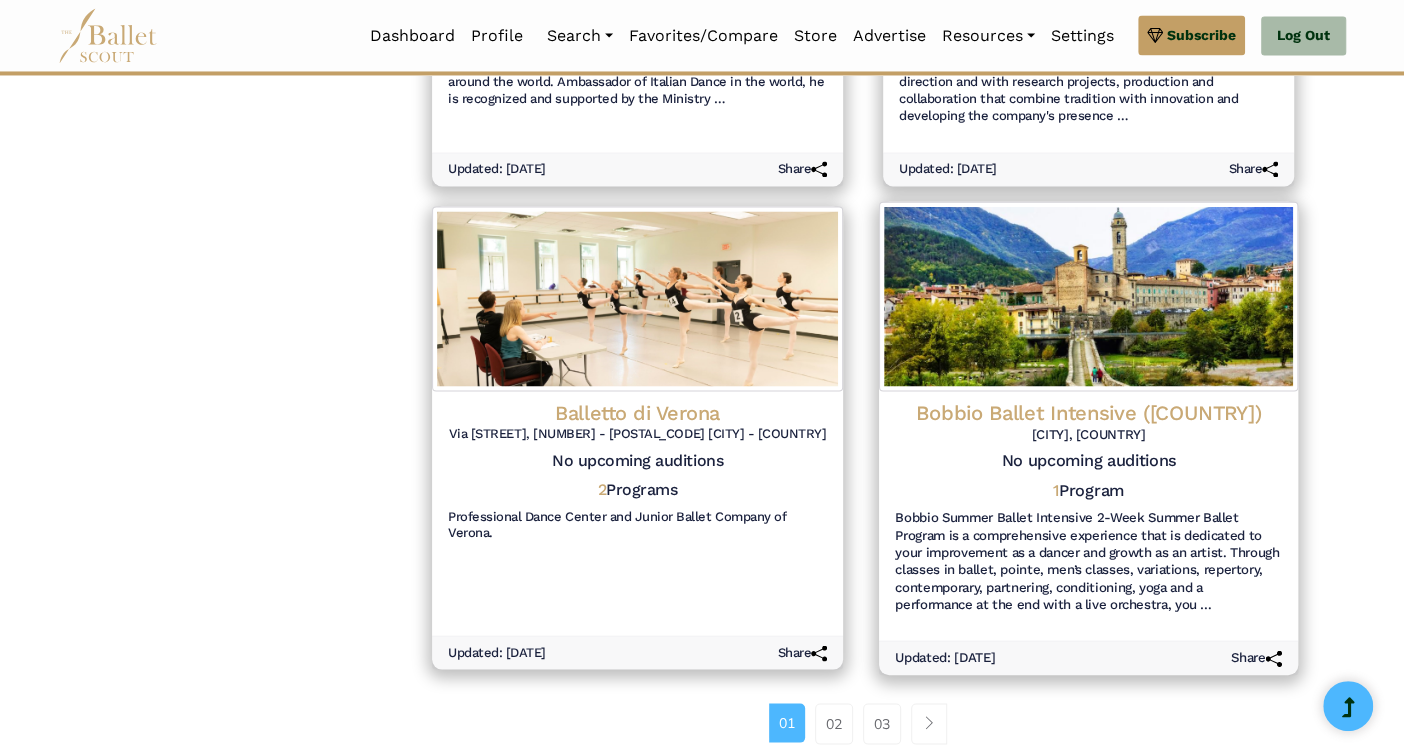 click on "Bobbio Summer Ballet Intensive 2-Week Summer Ballet Program is a comprehensive experience that is dedicated to your improvement as a dancer and growth as an artist. Through classes in ballet, pointe, men’s classes, variations, repertory, contemporary, partnering, conditioning, yoga and a performance at the end with a live orchestra, you …" at bounding box center [1088, 560] 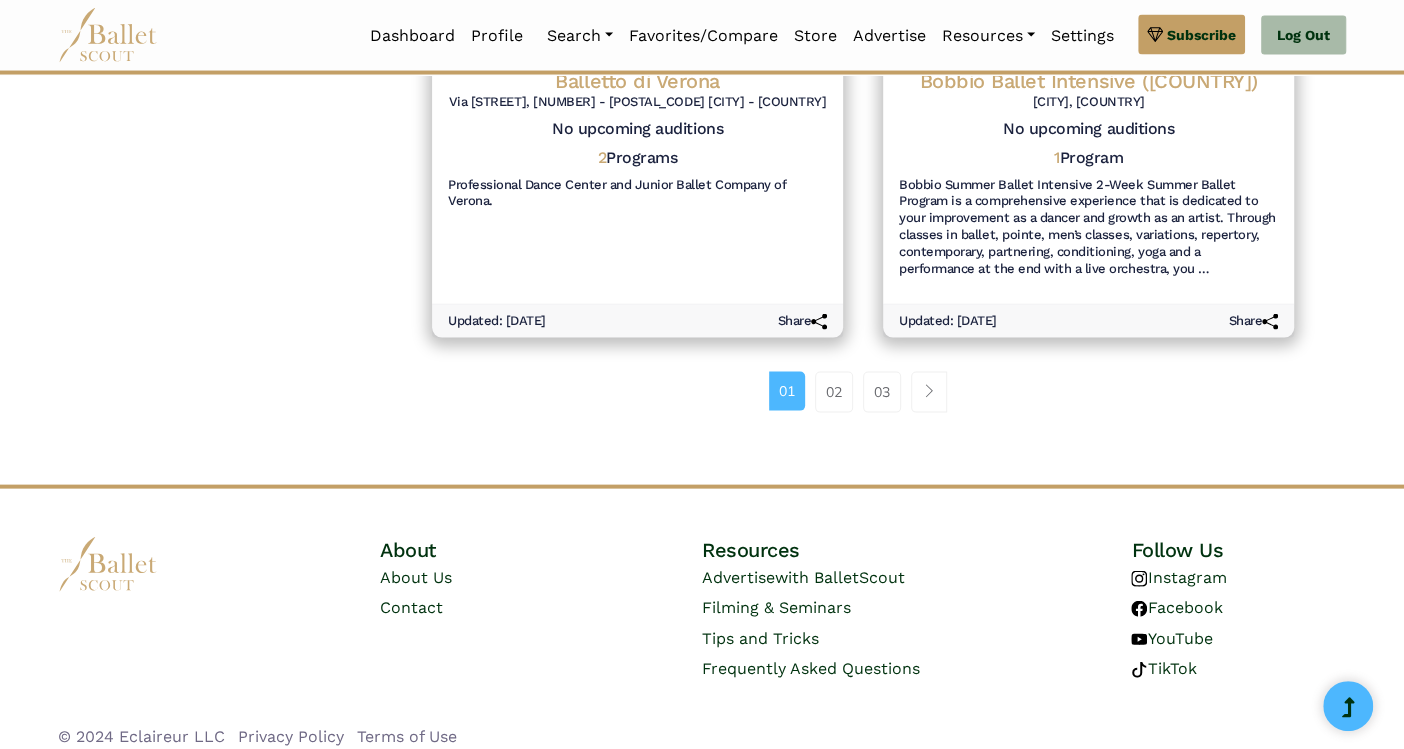 scroll, scrollTop: 2454, scrollLeft: 0, axis: vertical 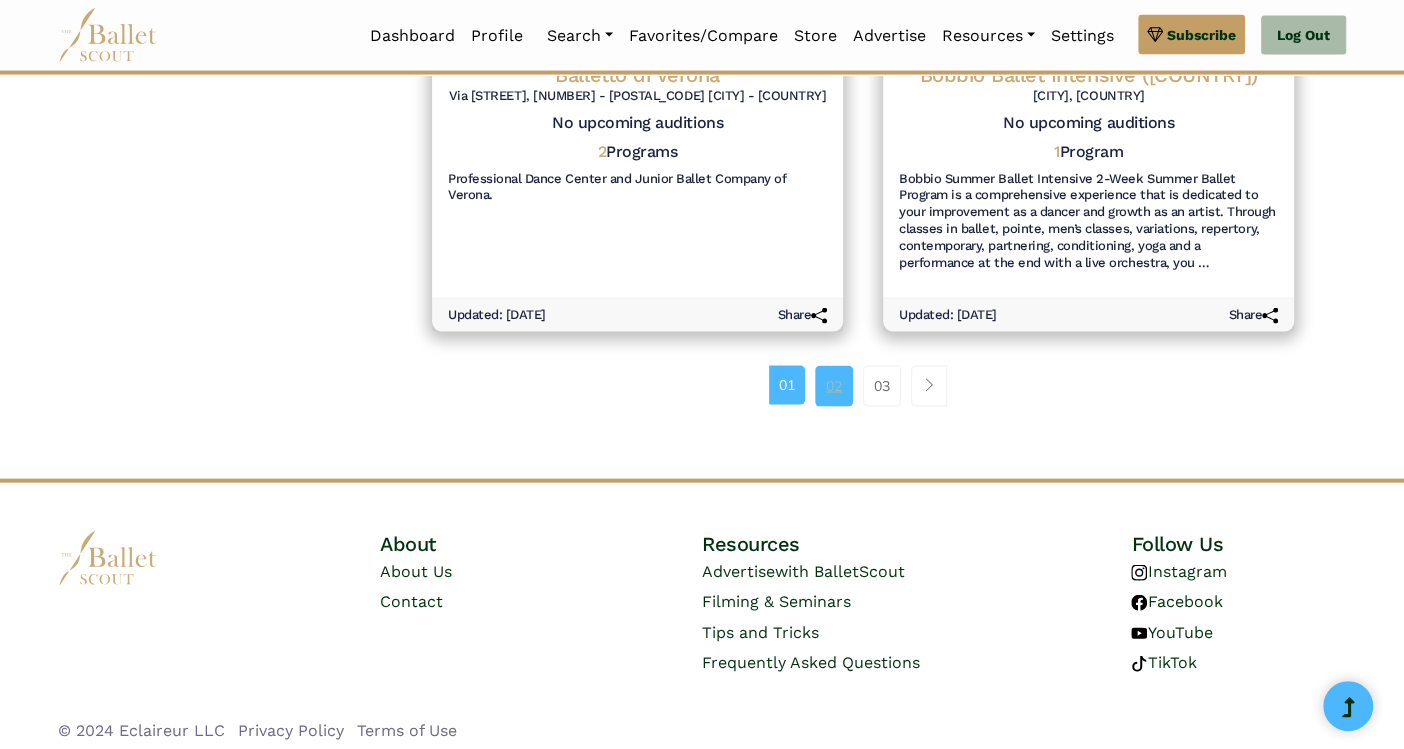 click on "02" at bounding box center [834, 386] 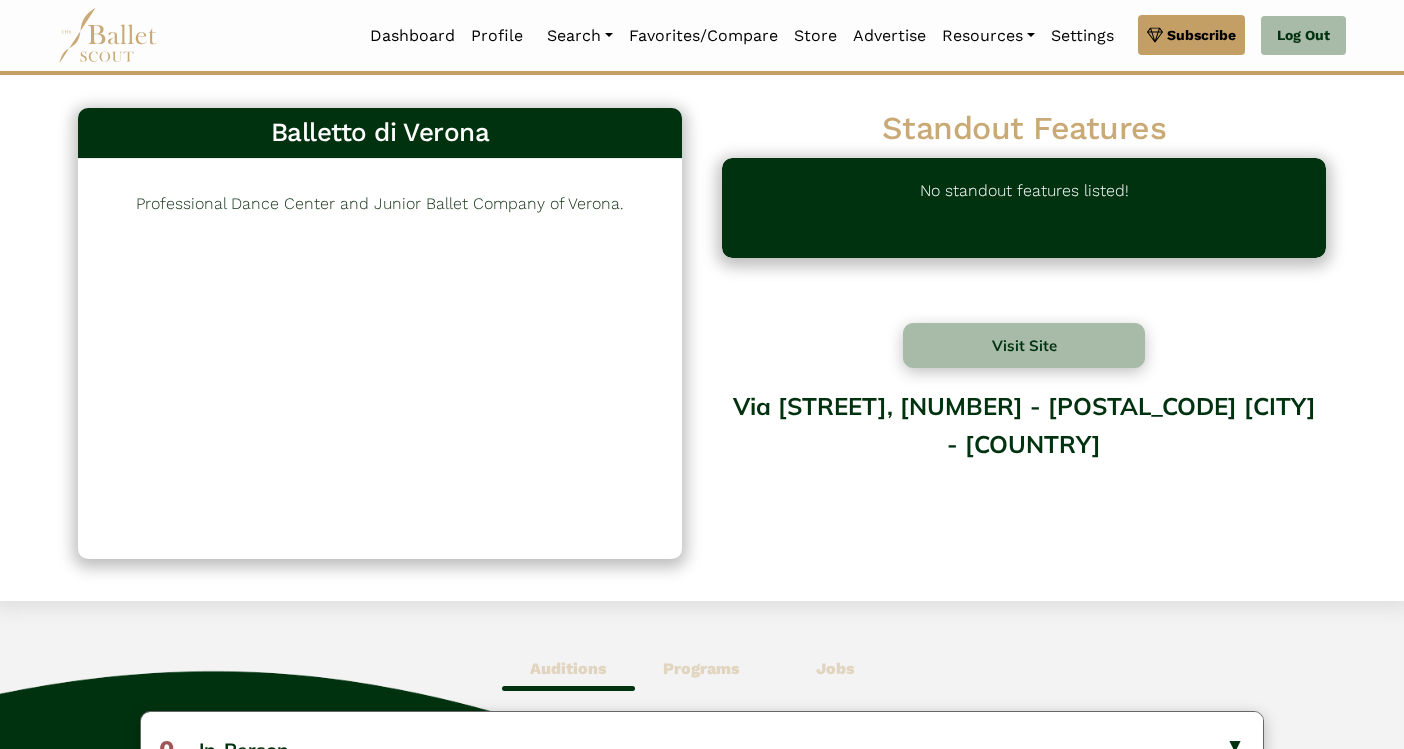 scroll, scrollTop: 0, scrollLeft: 0, axis: both 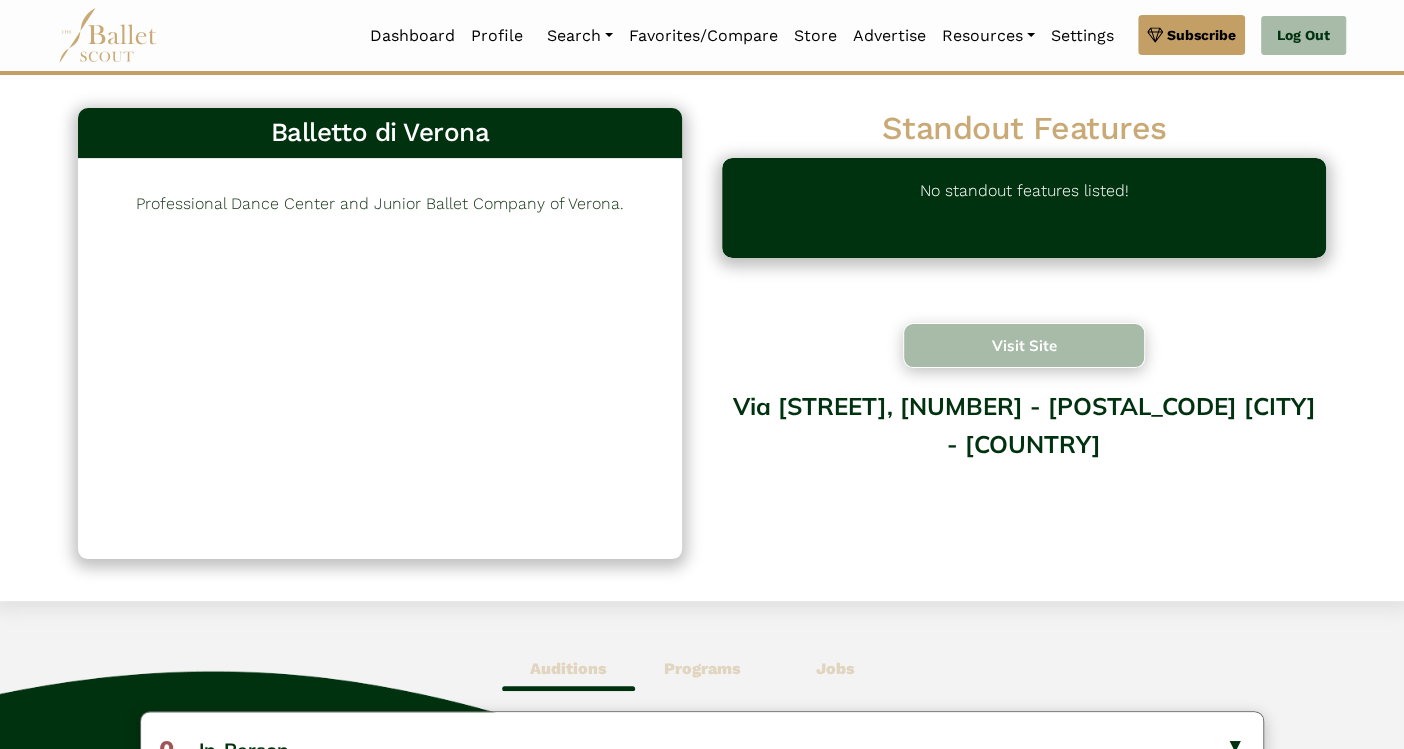 drag, startPoint x: 1063, startPoint y: 351, endPoint x: 996, endPoint y: 342, distance: 67.601776 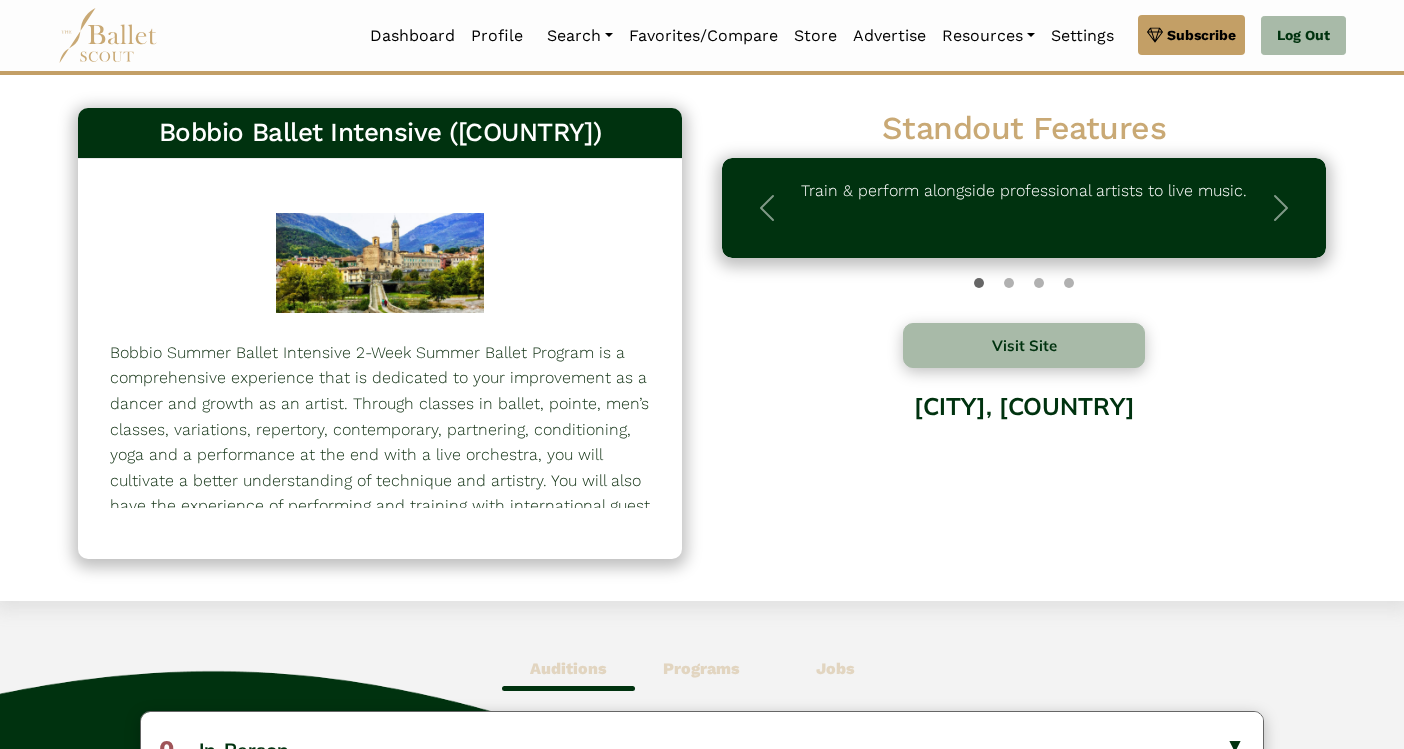 scroll, scrollTop: 0, scrollLeft: 0, axis: both 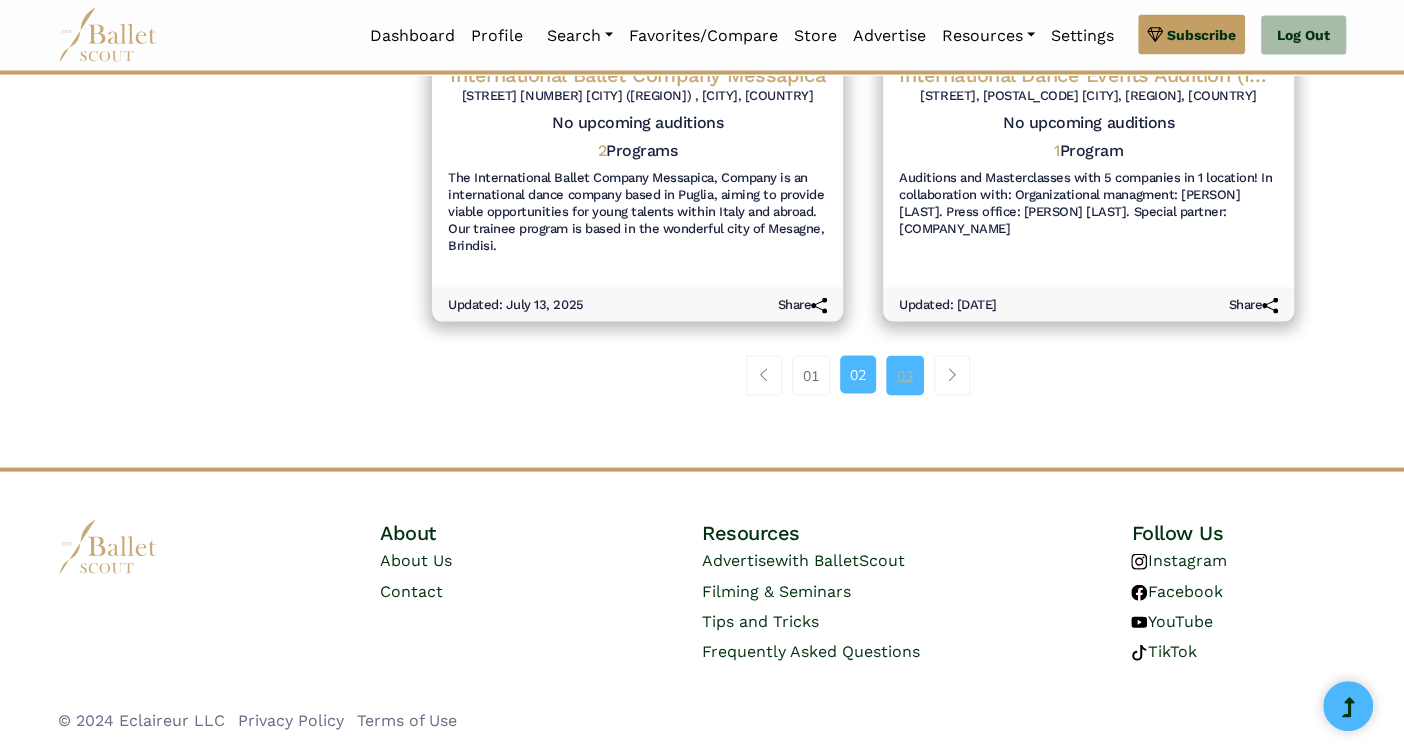click on "03" at bounding box center (905, 376) 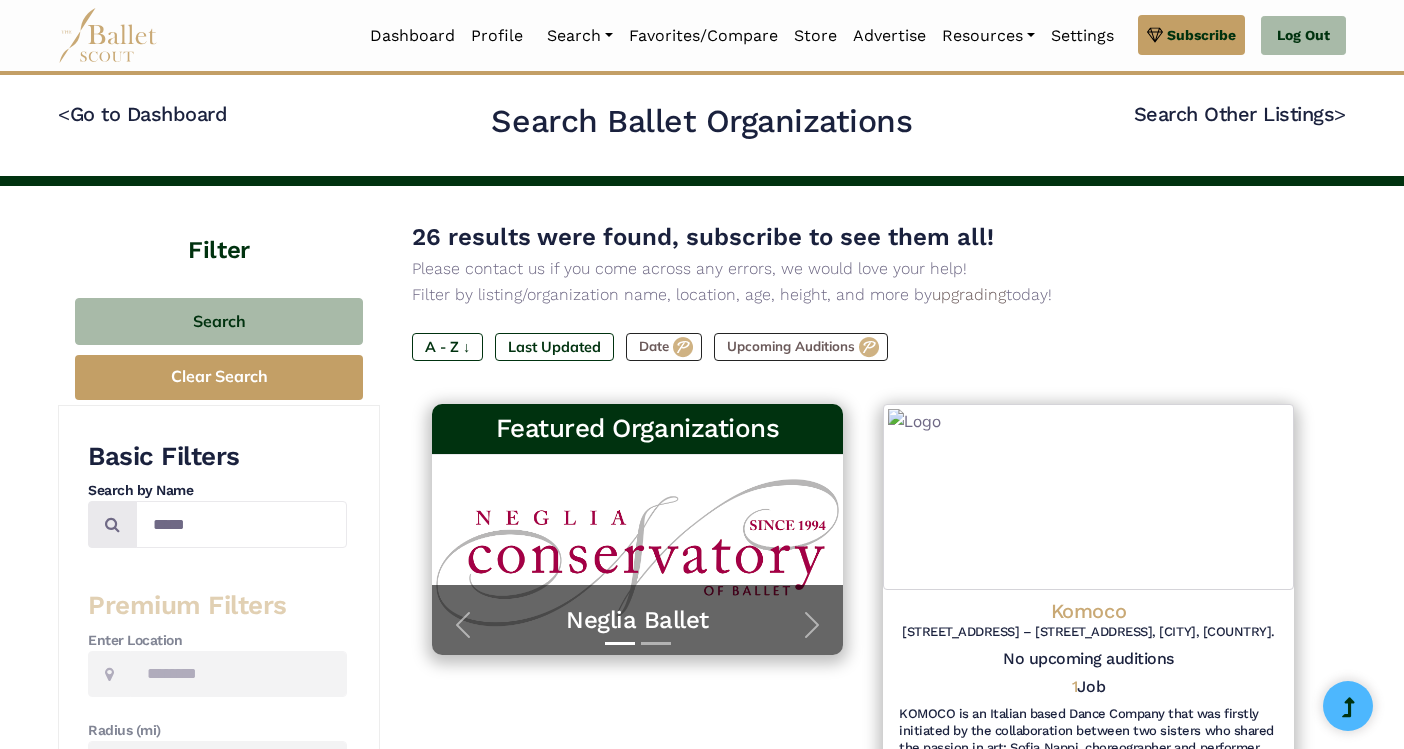 scroll, scrollTop: 0, scrollLeft: 0, axis: both 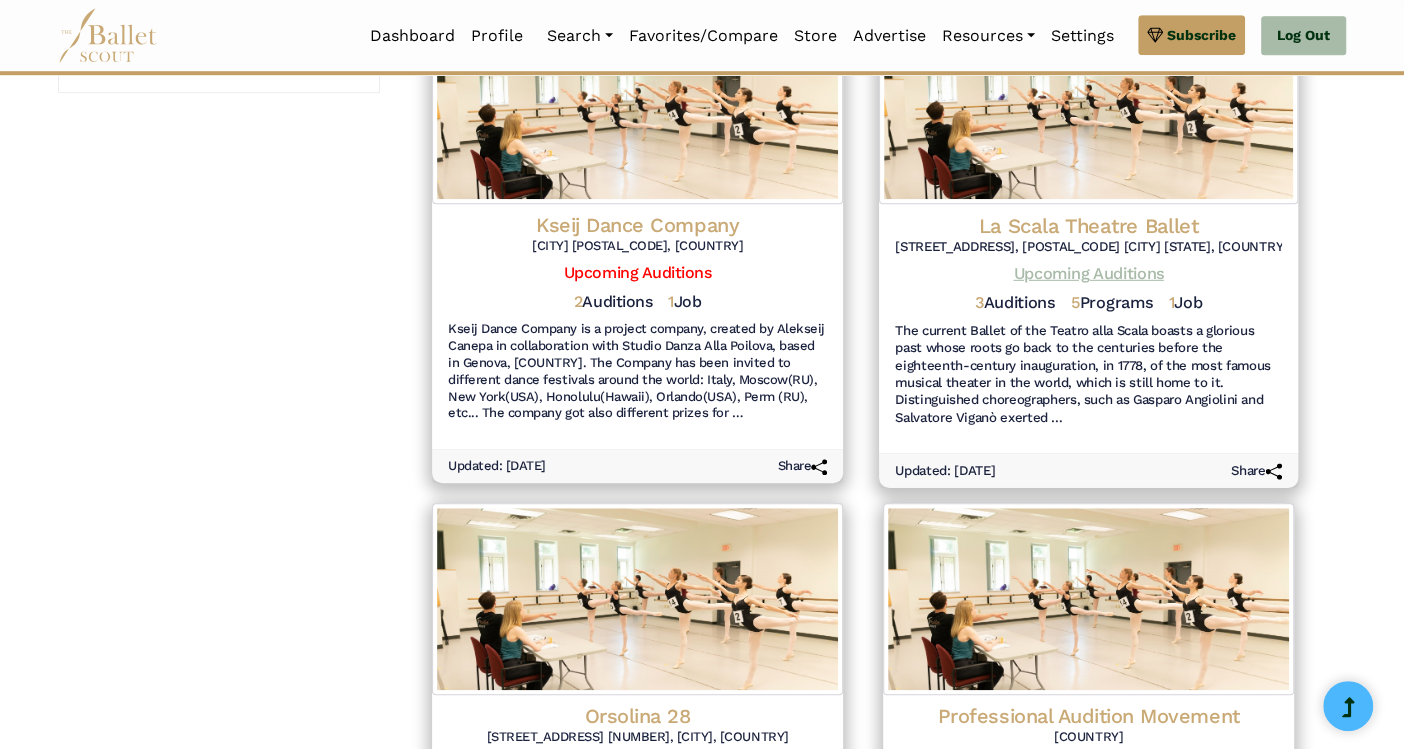 click on "Upcoming Auditions" at bounding box center [1088, 273] 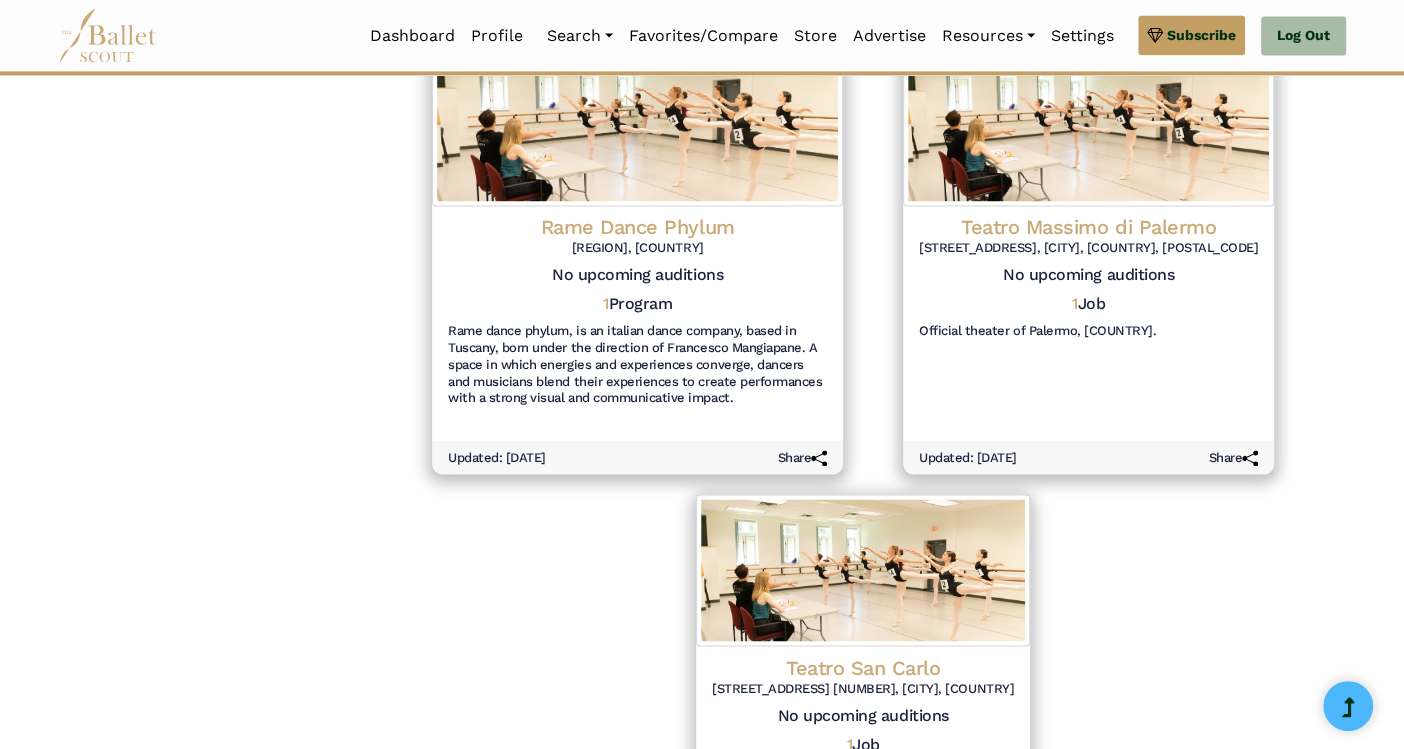 scroll, scrollTop: 1888, scrollLeft: 0, axis: vertical 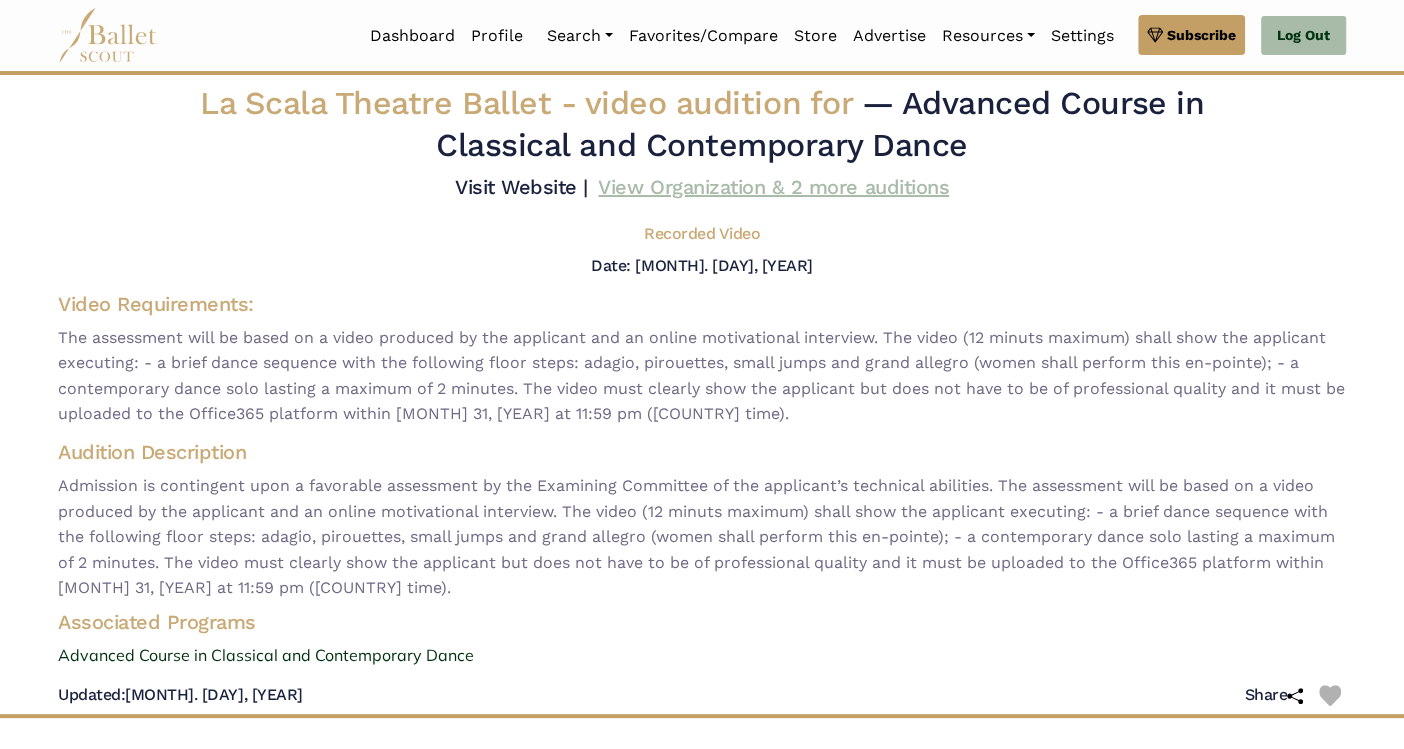 click on "View Organization
& 2 more auditions" at bounding box center [773, 187] 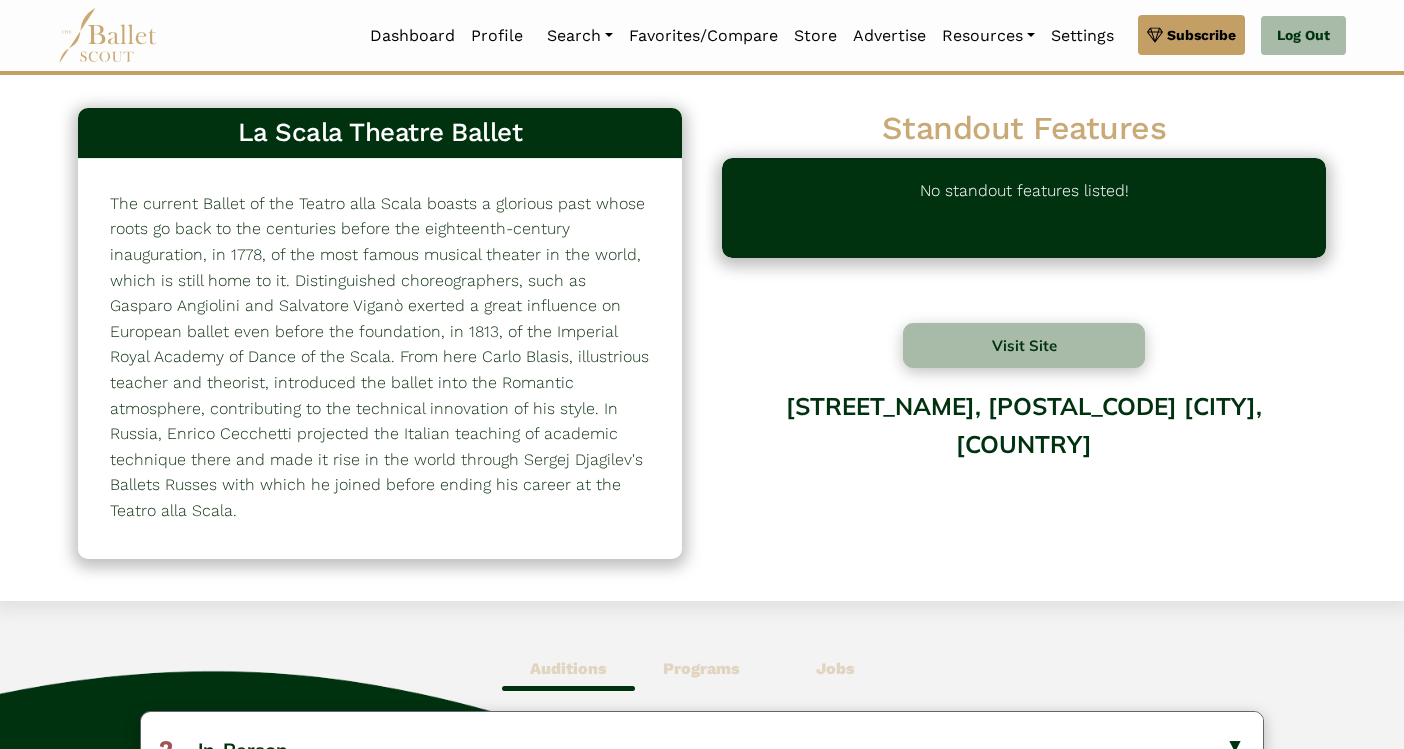 scroll, scrollTop: 0, scrollLeft: 0, axis: both 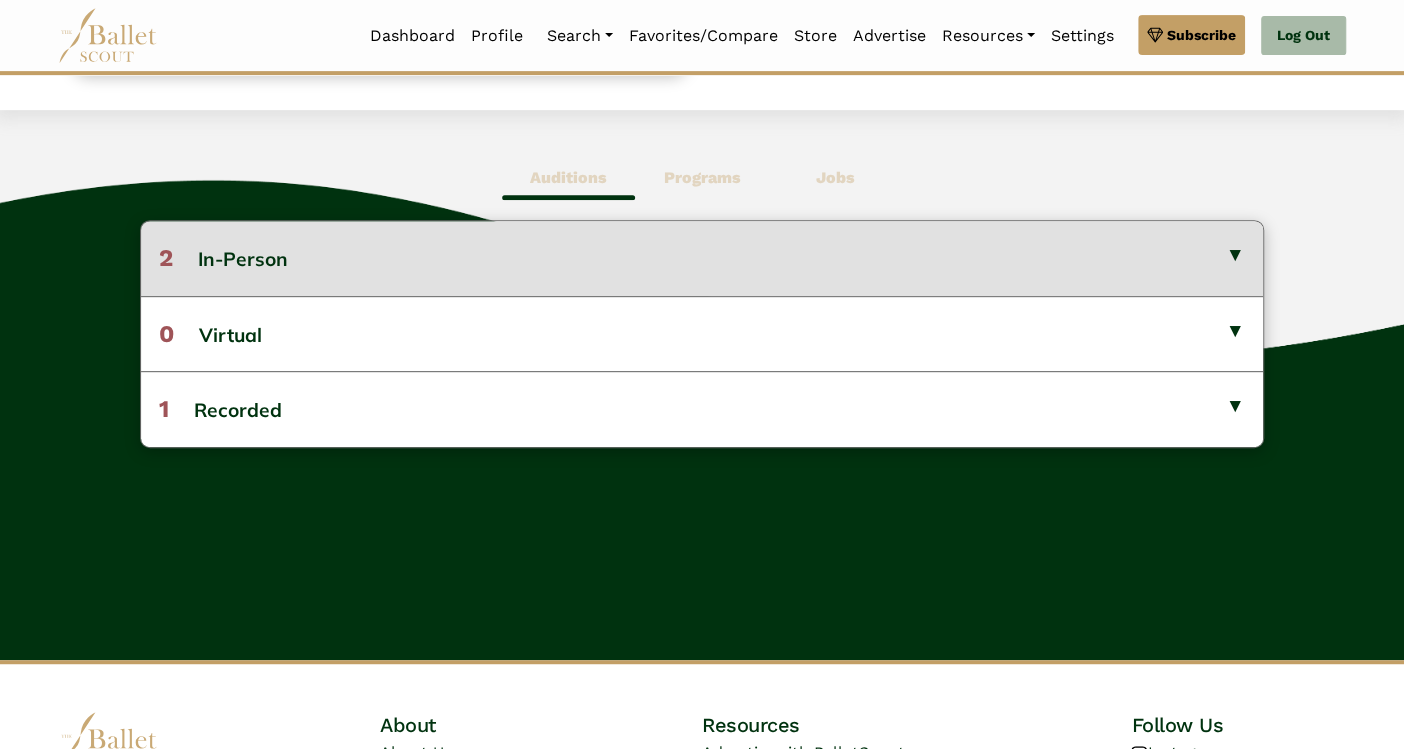 click on "2   In-Person" at bounding box center (701, 258) 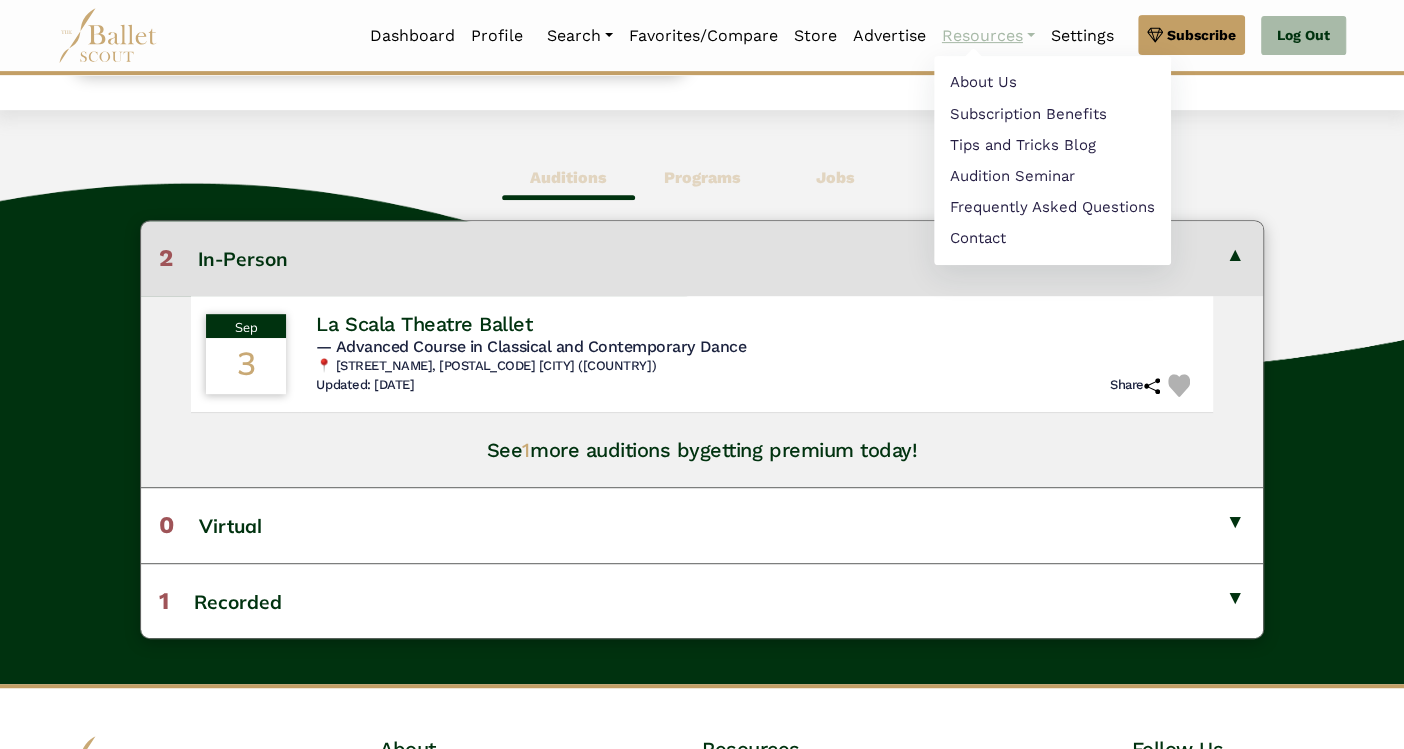 click on "Resources" at bounding box center [988, 36] 